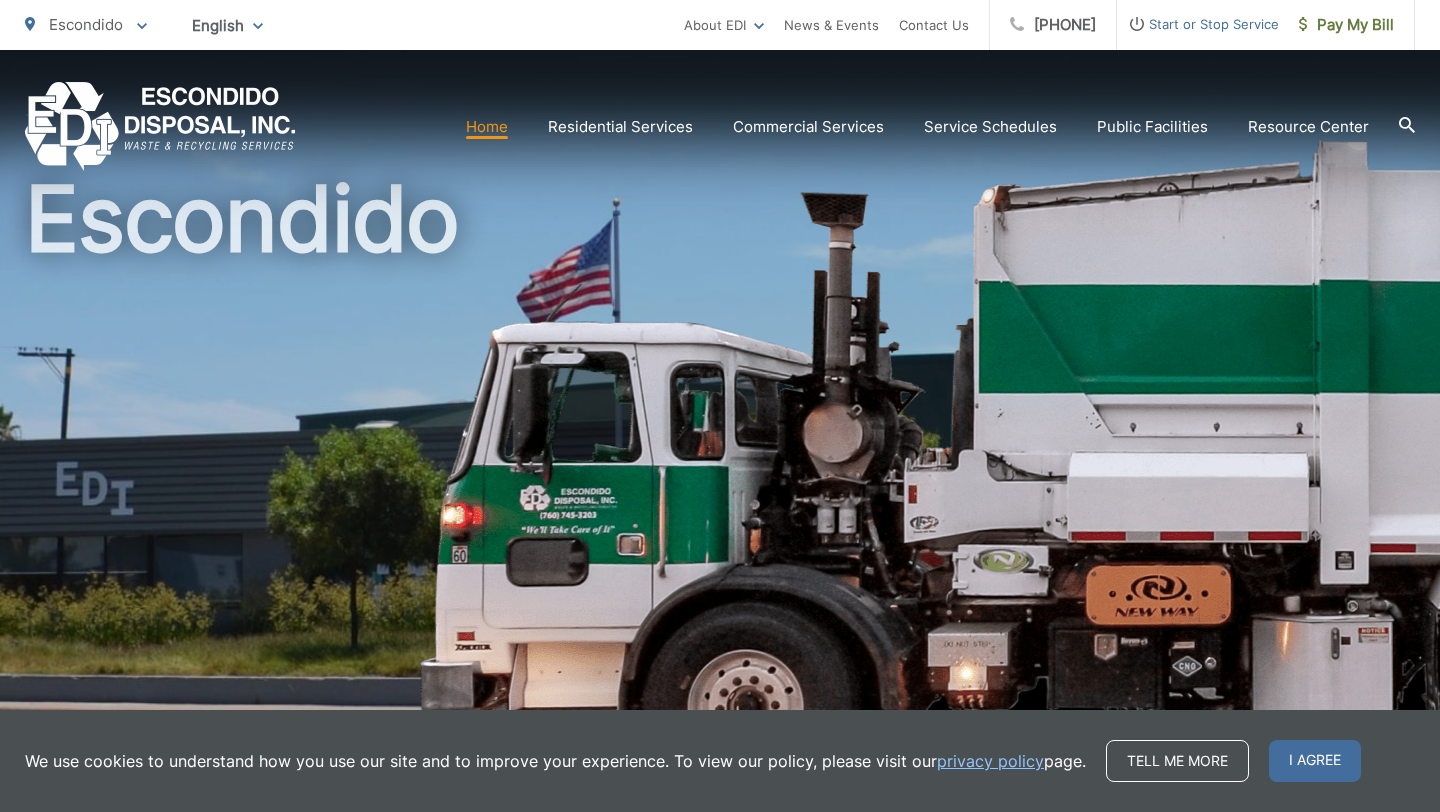 scroll, scrollTop: 93, scrollLeft: 0, axis: vertical 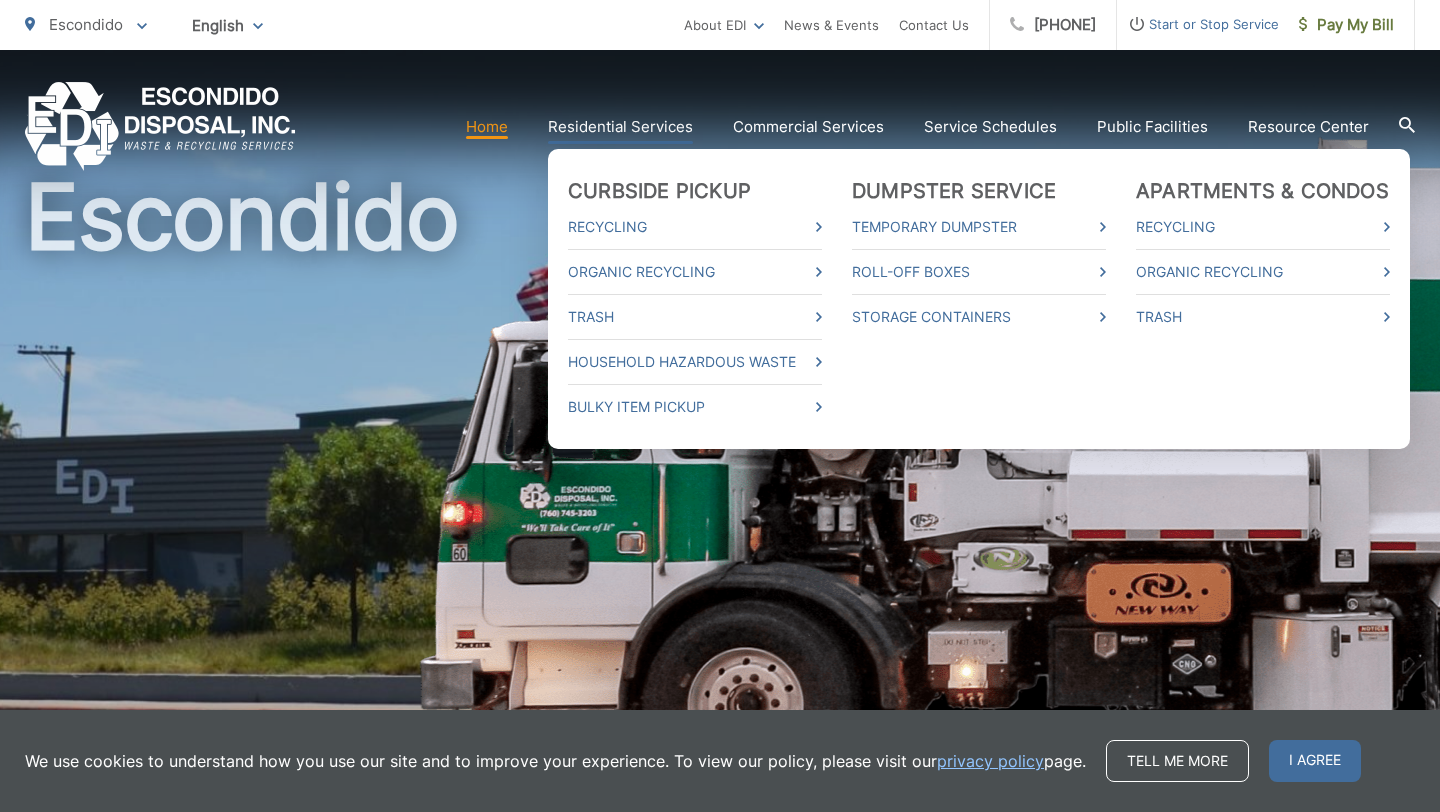 click on "Residential Services" at bounding box center (620, 127) 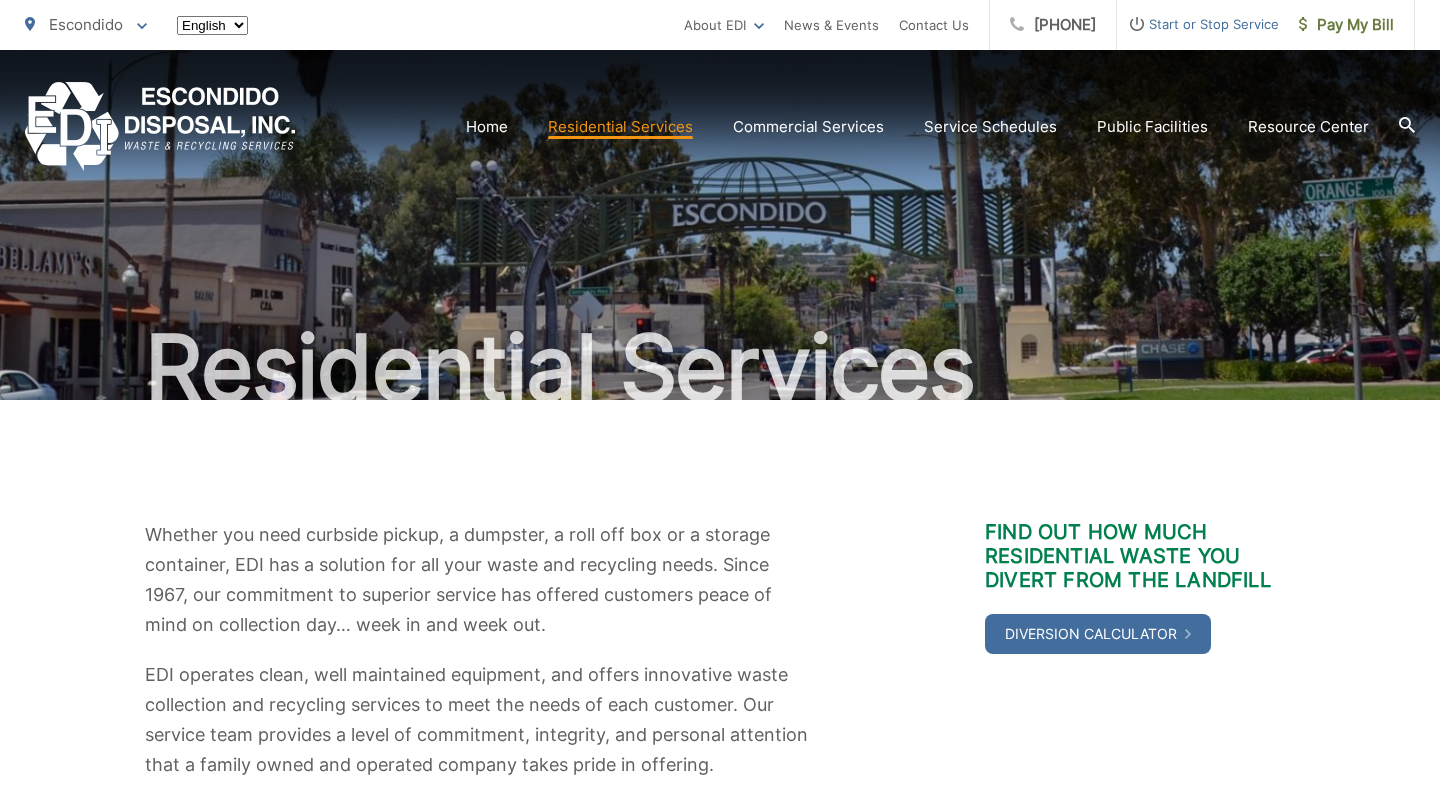 scroll, scrollTop: 0, scrollLeft: 0, axis: both 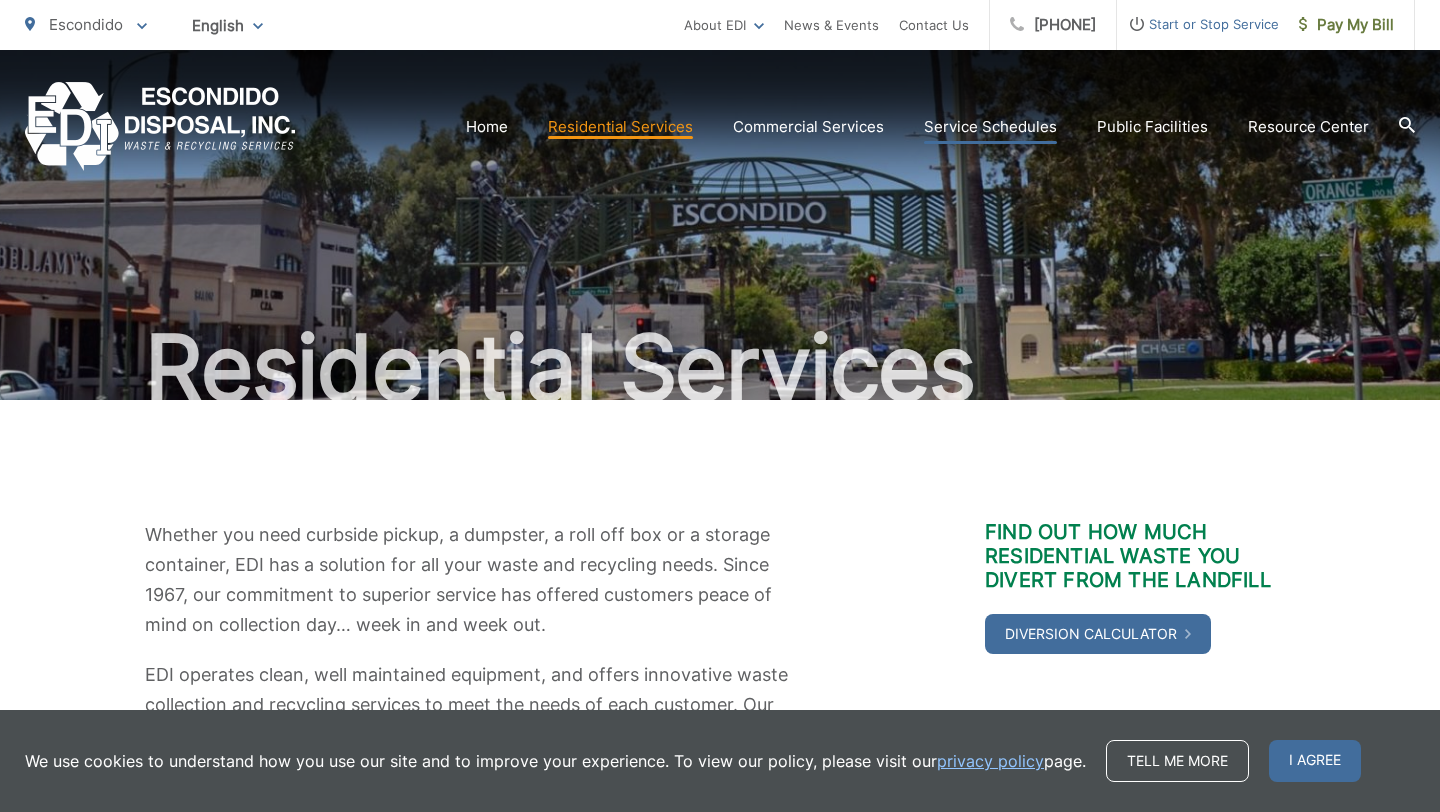 click on "Service Schedules" at bounding box center [990, 127] 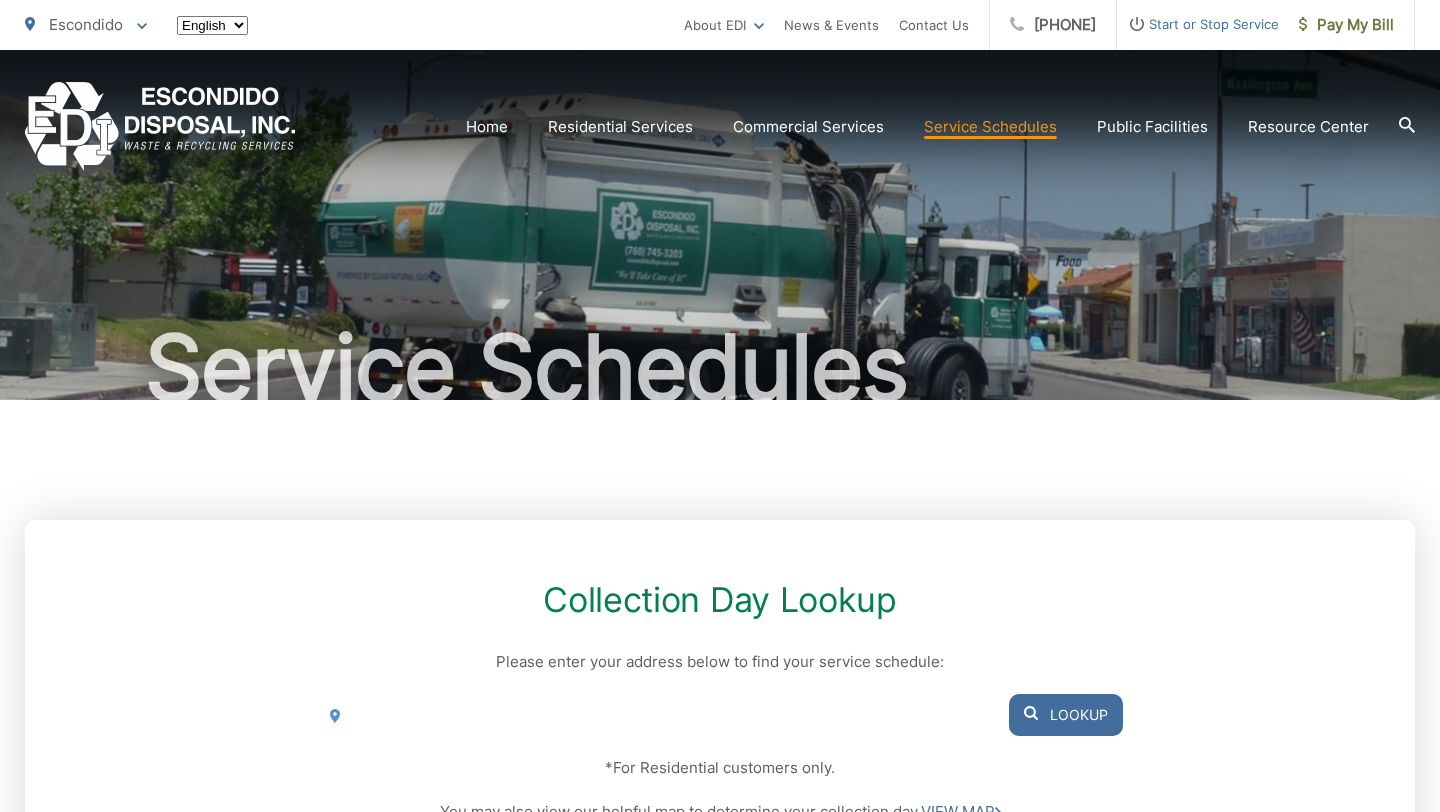 scroll, scrollTop: 0, scrollLeft: 0, axis: both 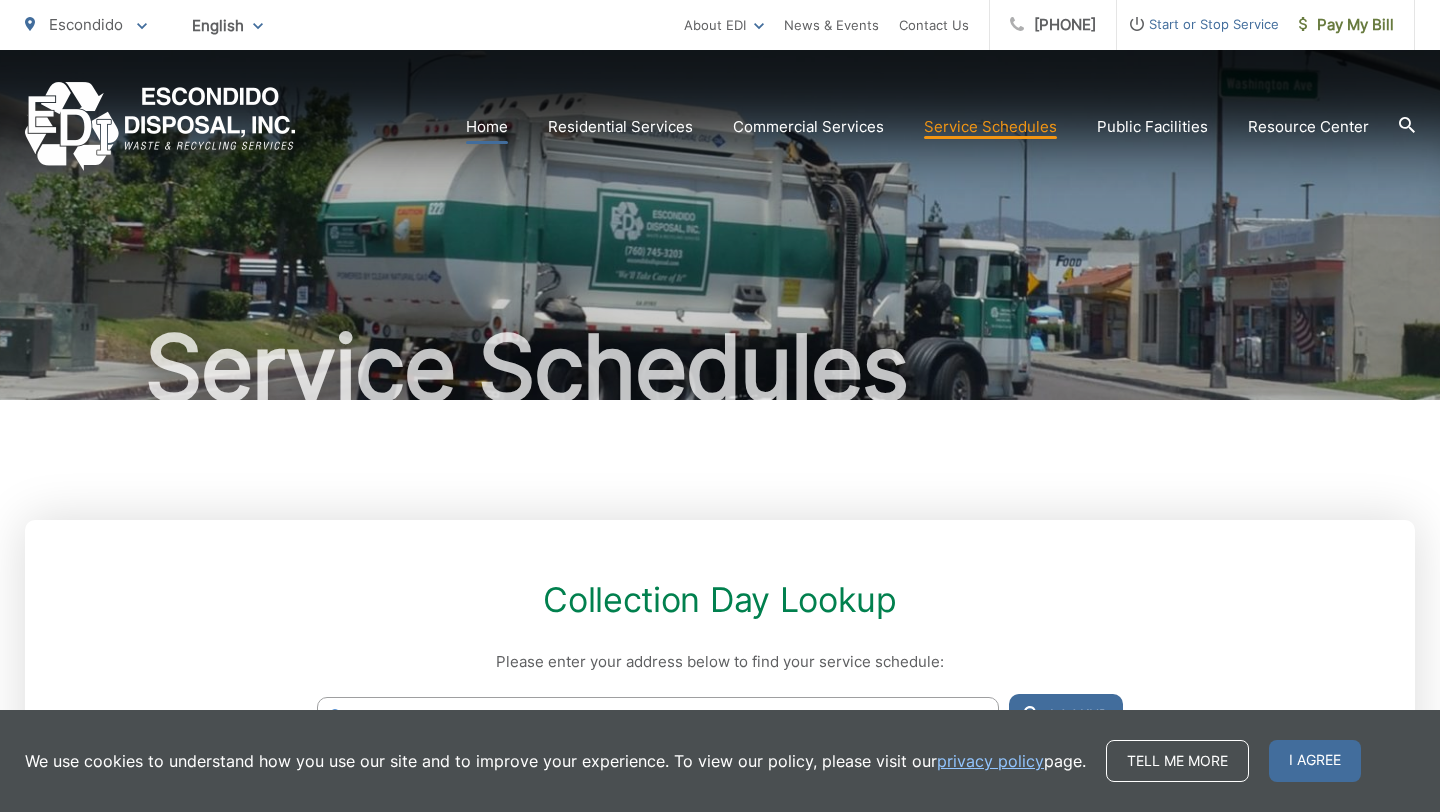 click on "Home" at bounding box center [487, 127] 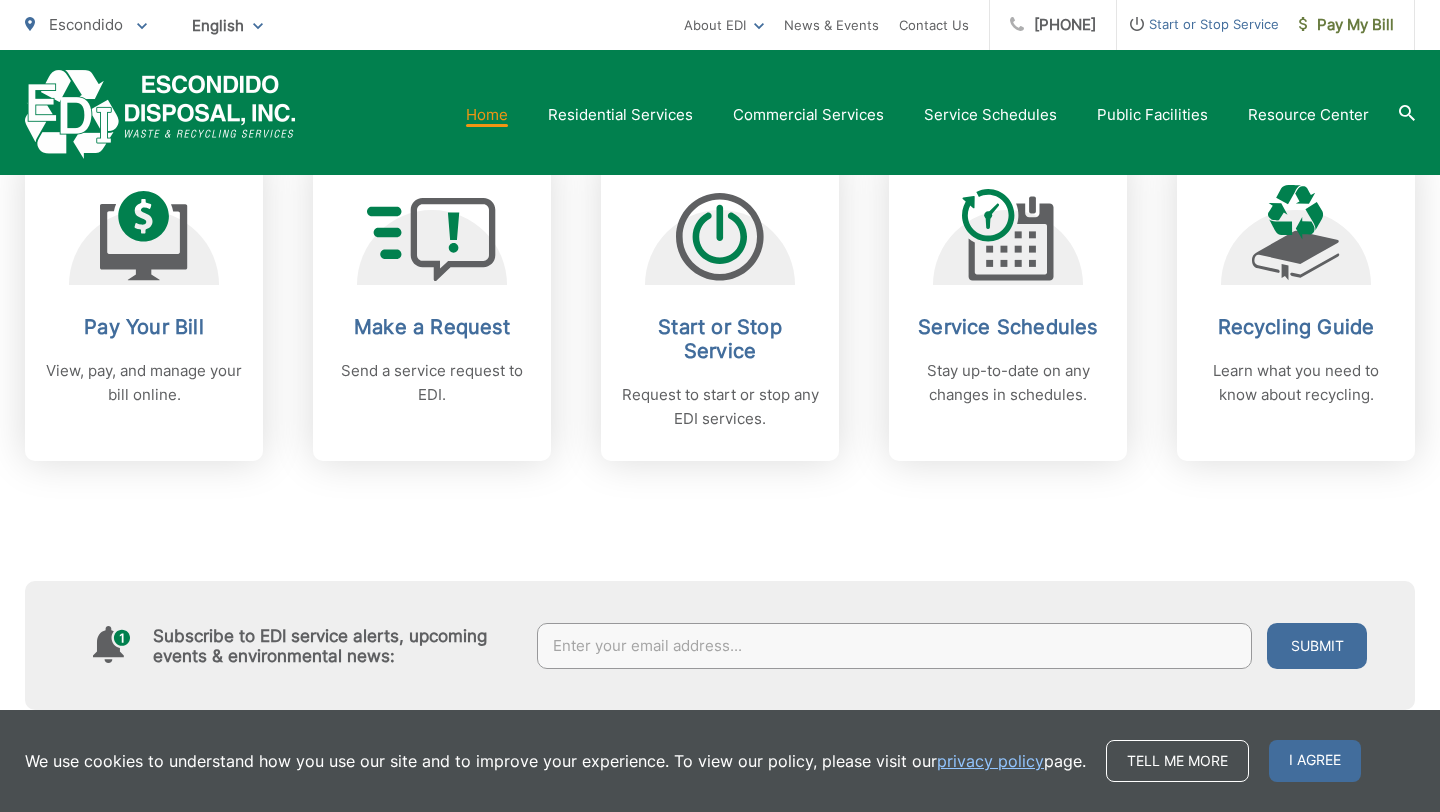 scroll, scrollTop: 833, scrollLeft: 0, axis: vertical 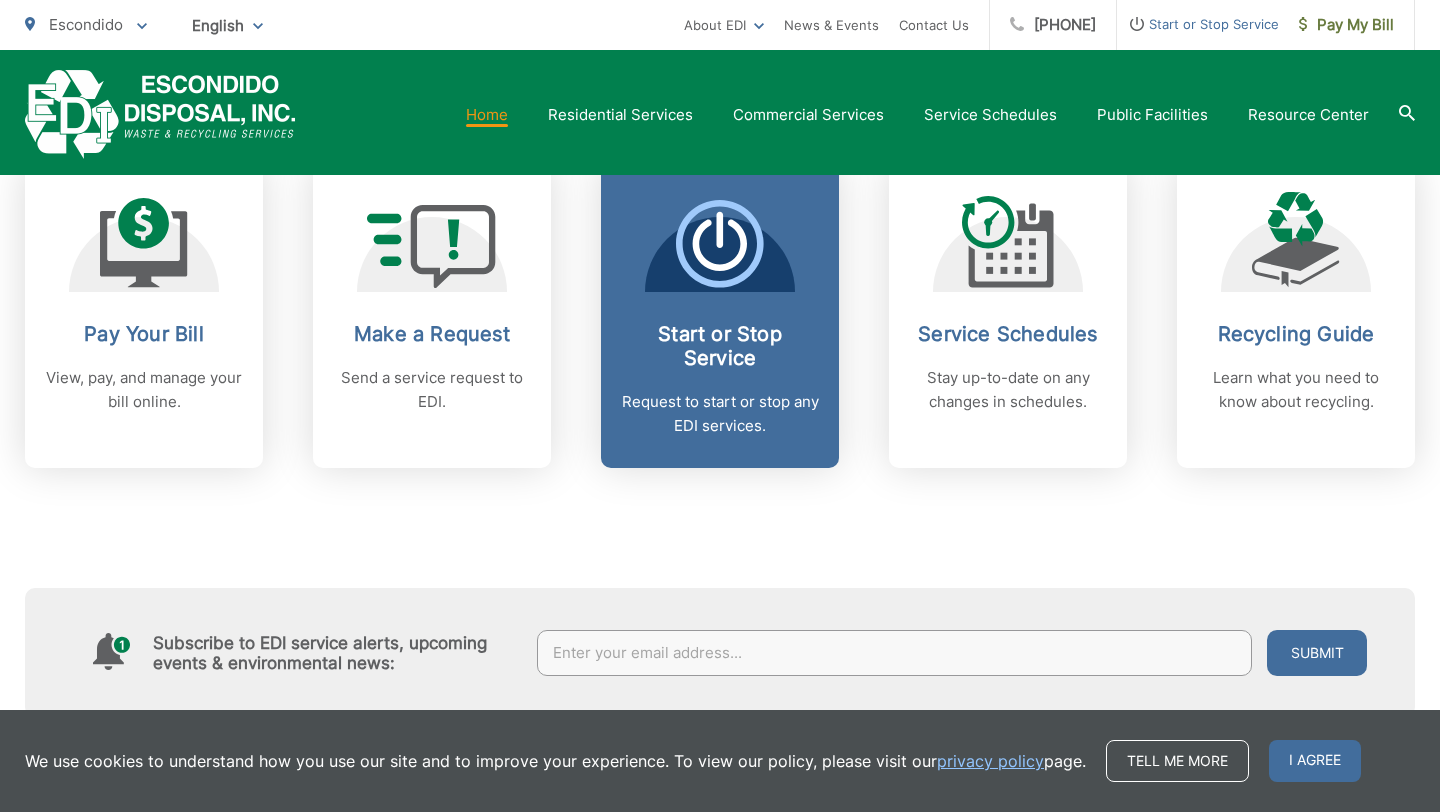 click on "Start or Stop Service
Request to start or stop any EDI services." at bounding box center [720, 380] 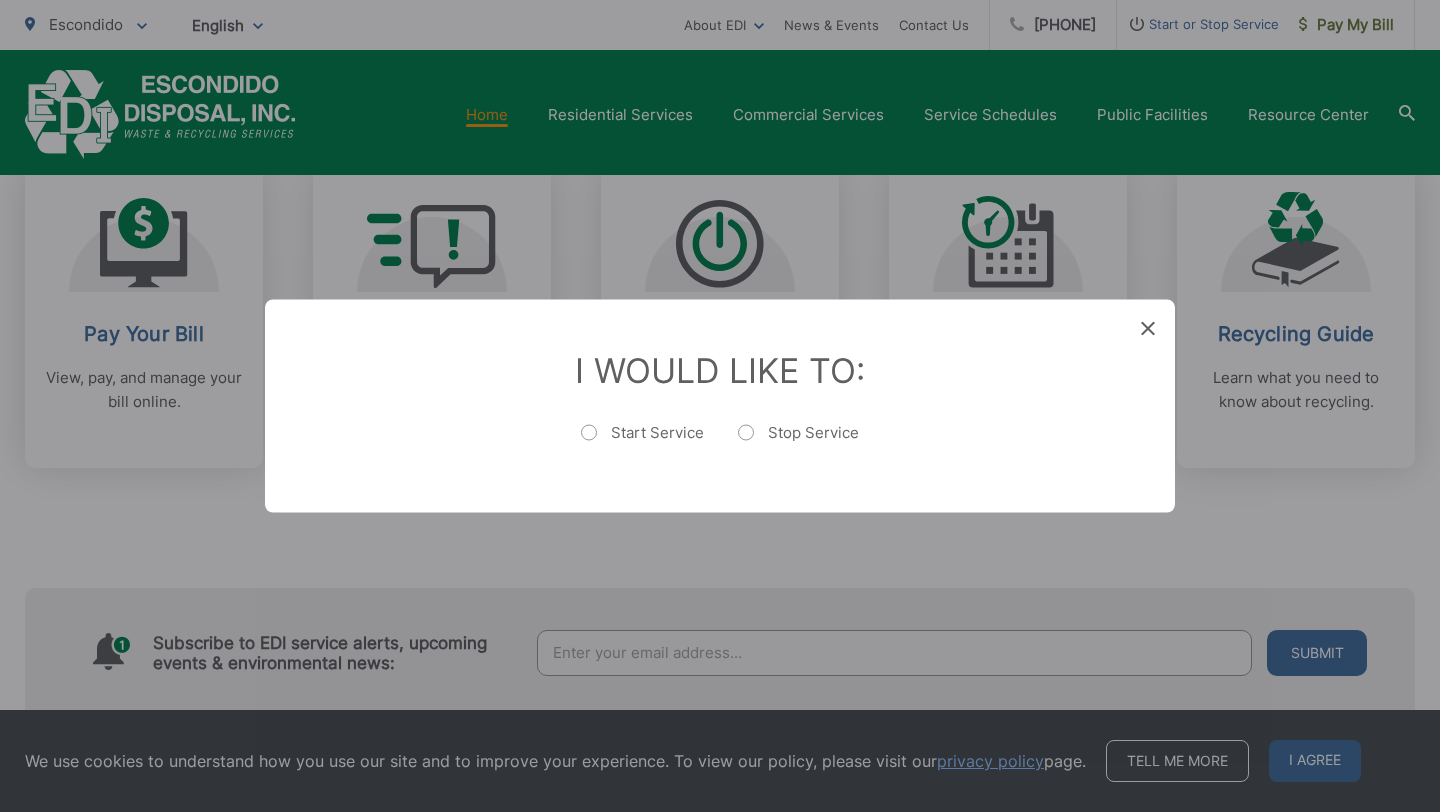 click on "Start Service" at bounding box center (642, 443) 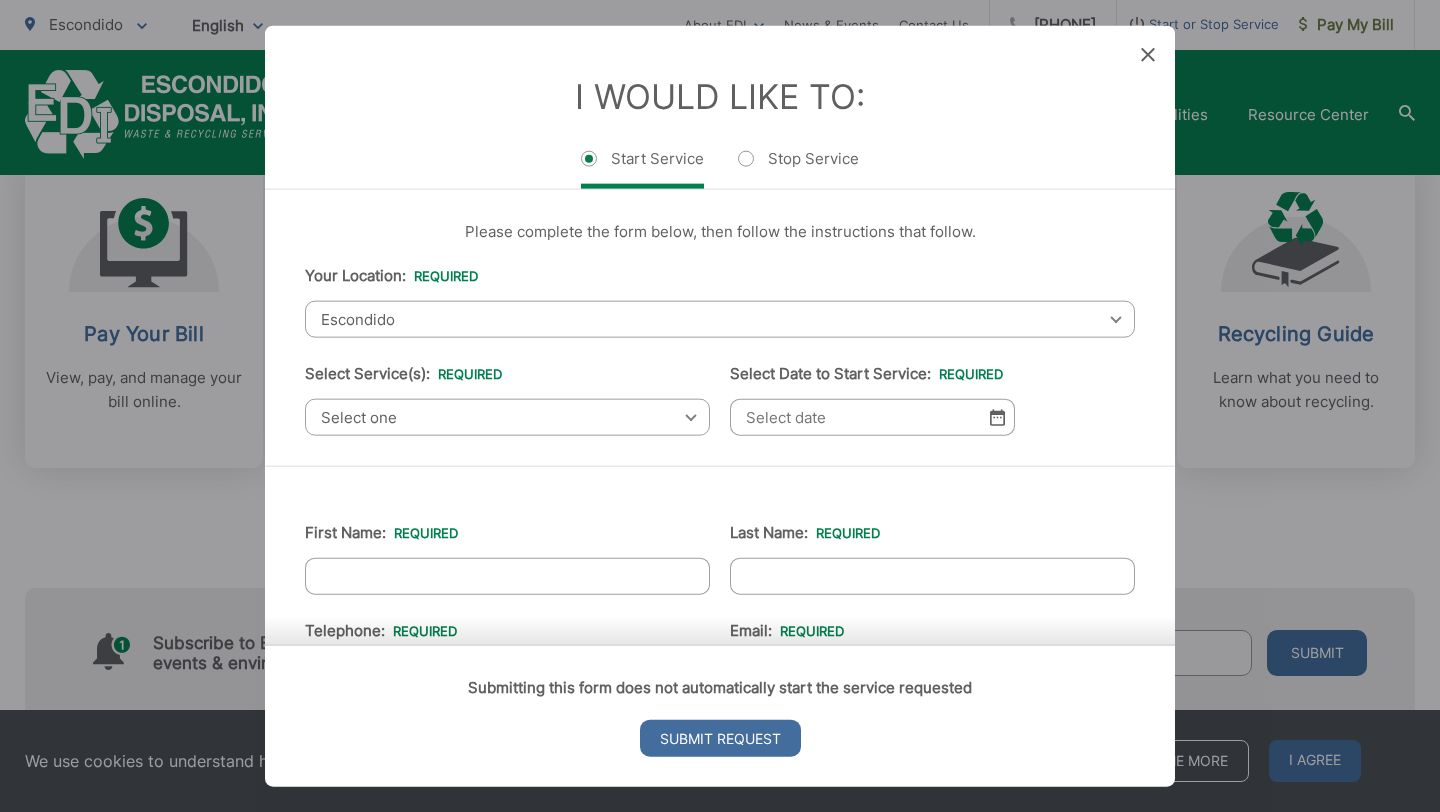 click on "Select one" at bounding box center [507, 417] 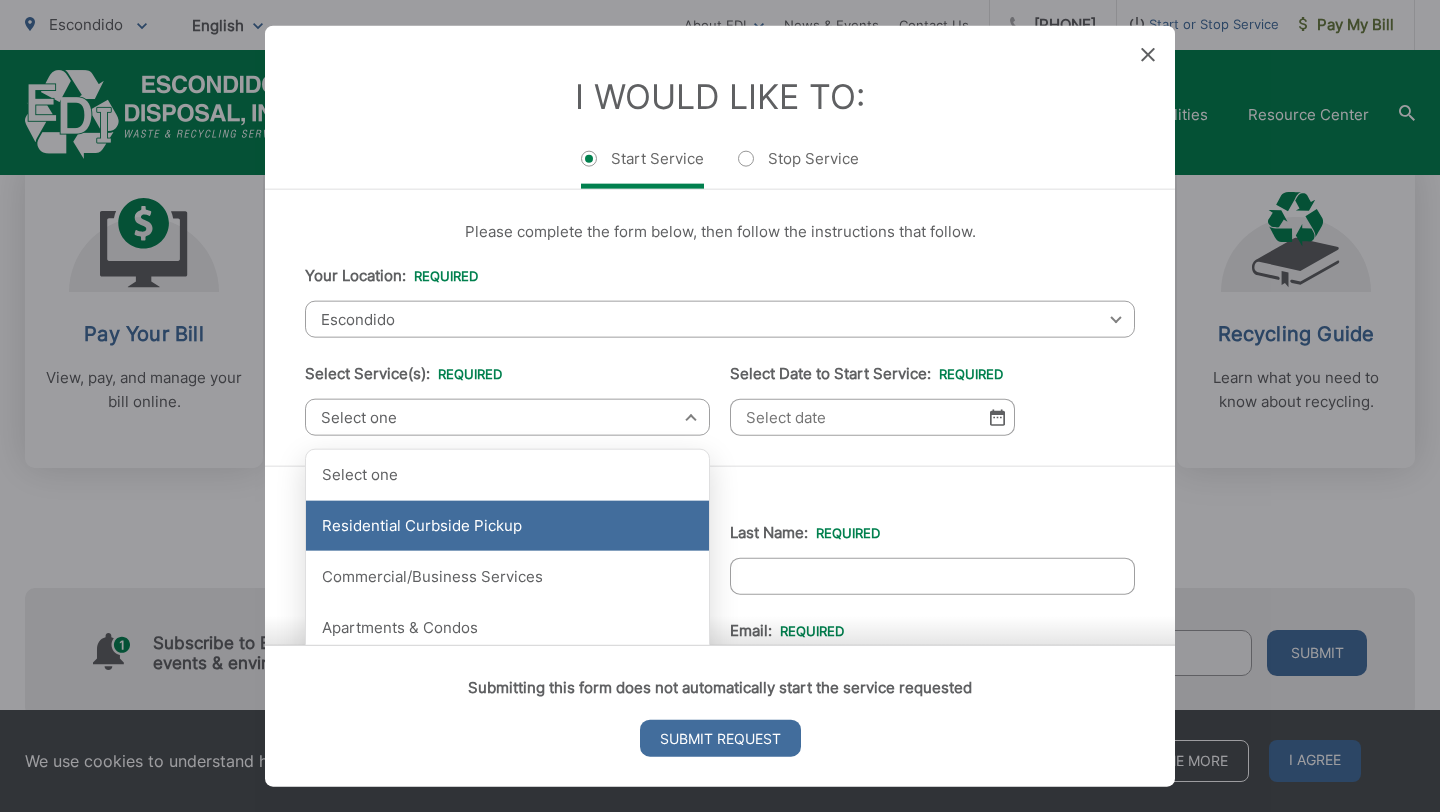 click on "Residential Curbside Pickup" at bounding box center [507, 526] 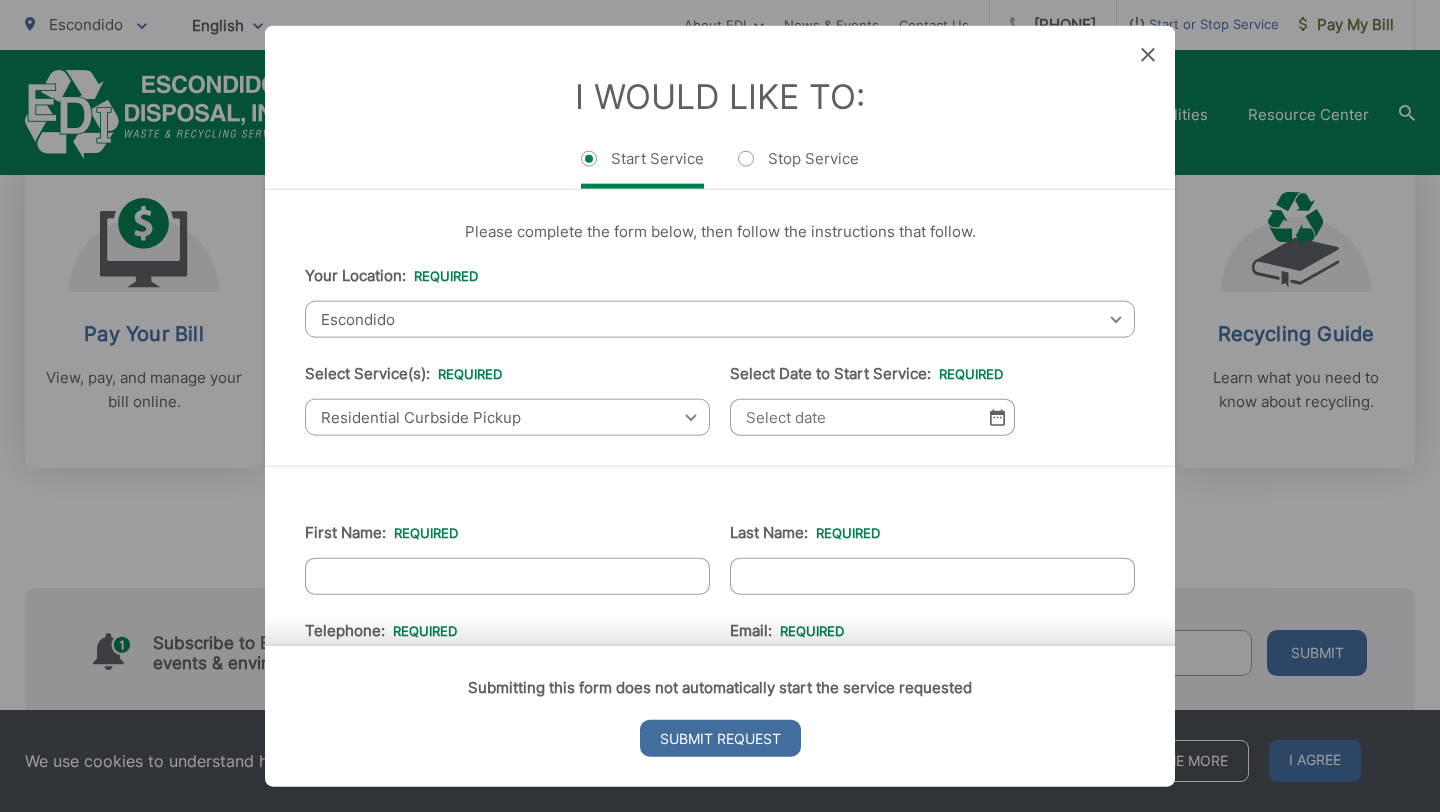 click on "Select Date to Start Service: *" at bounding box center (872, 417) 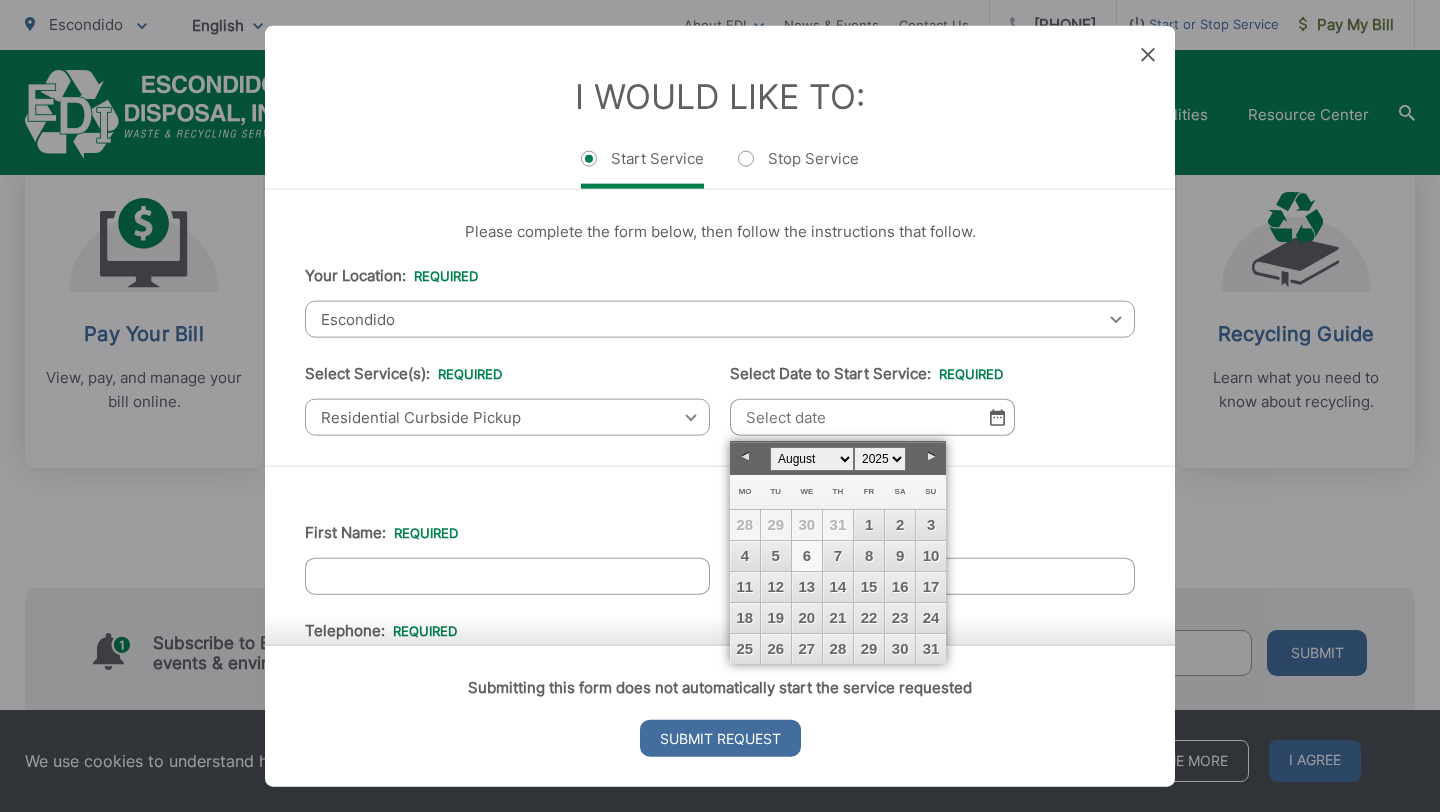 click on "6" at bounding box center [807, 556] 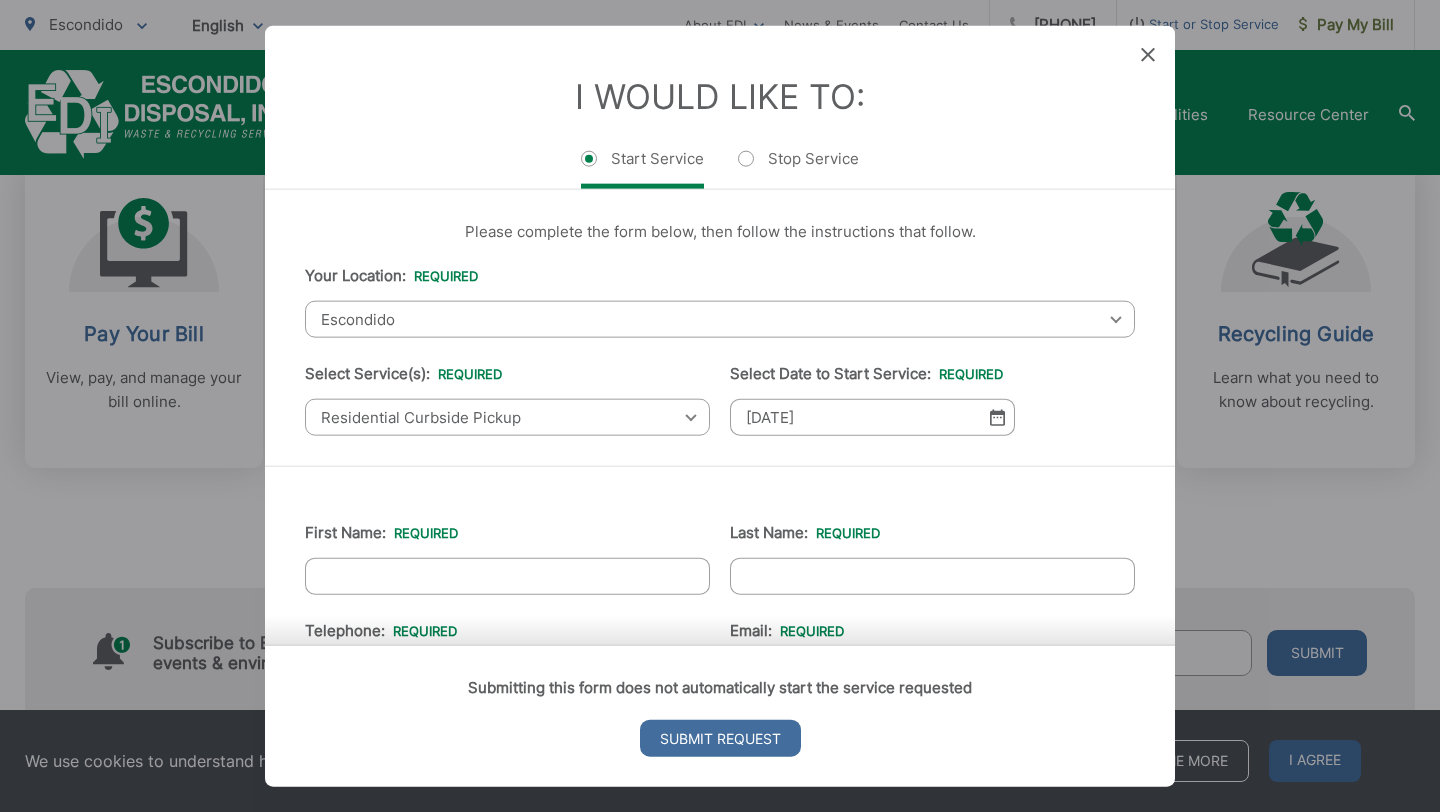 click on "First Name: *" at bounding box center (507, 576) 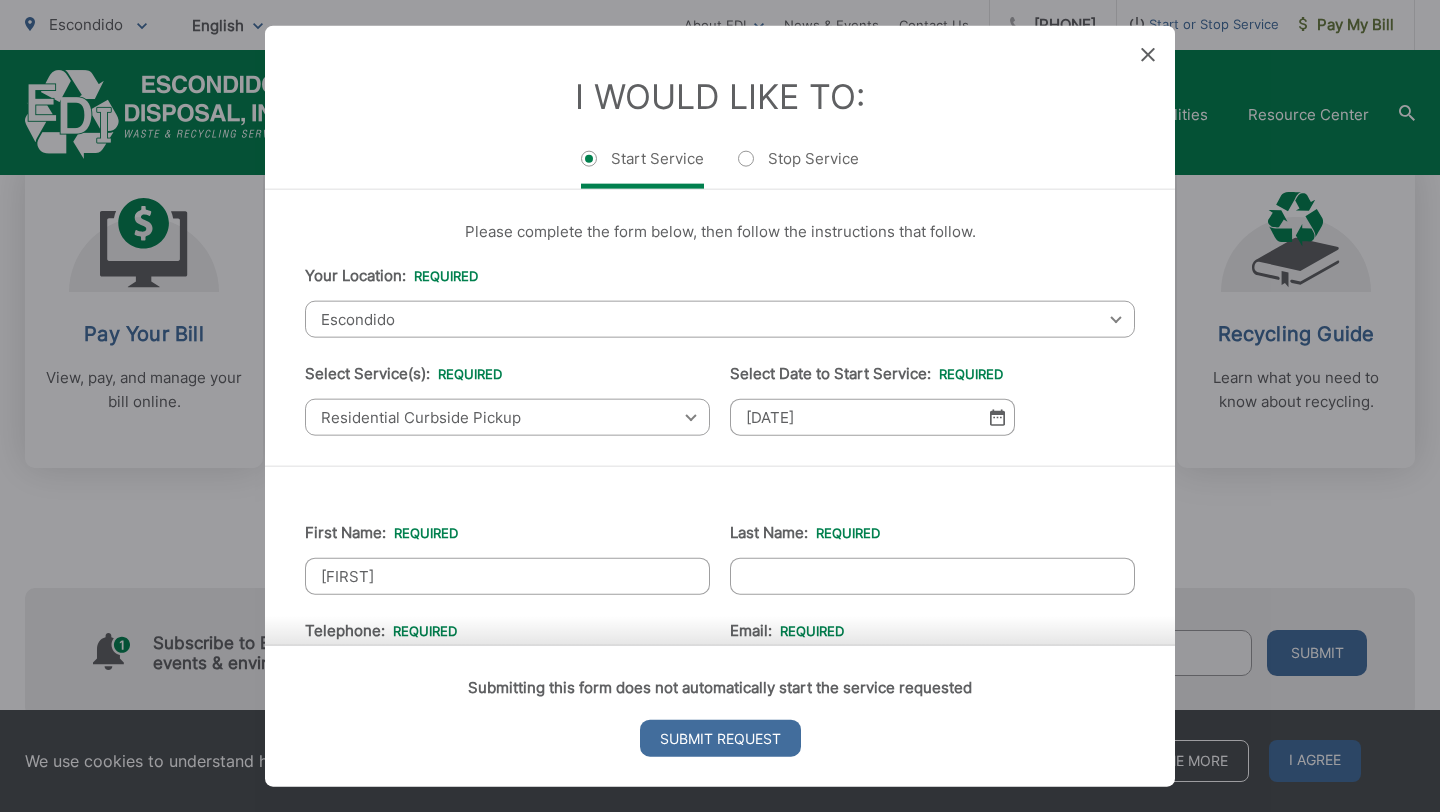 type on "Dennis" 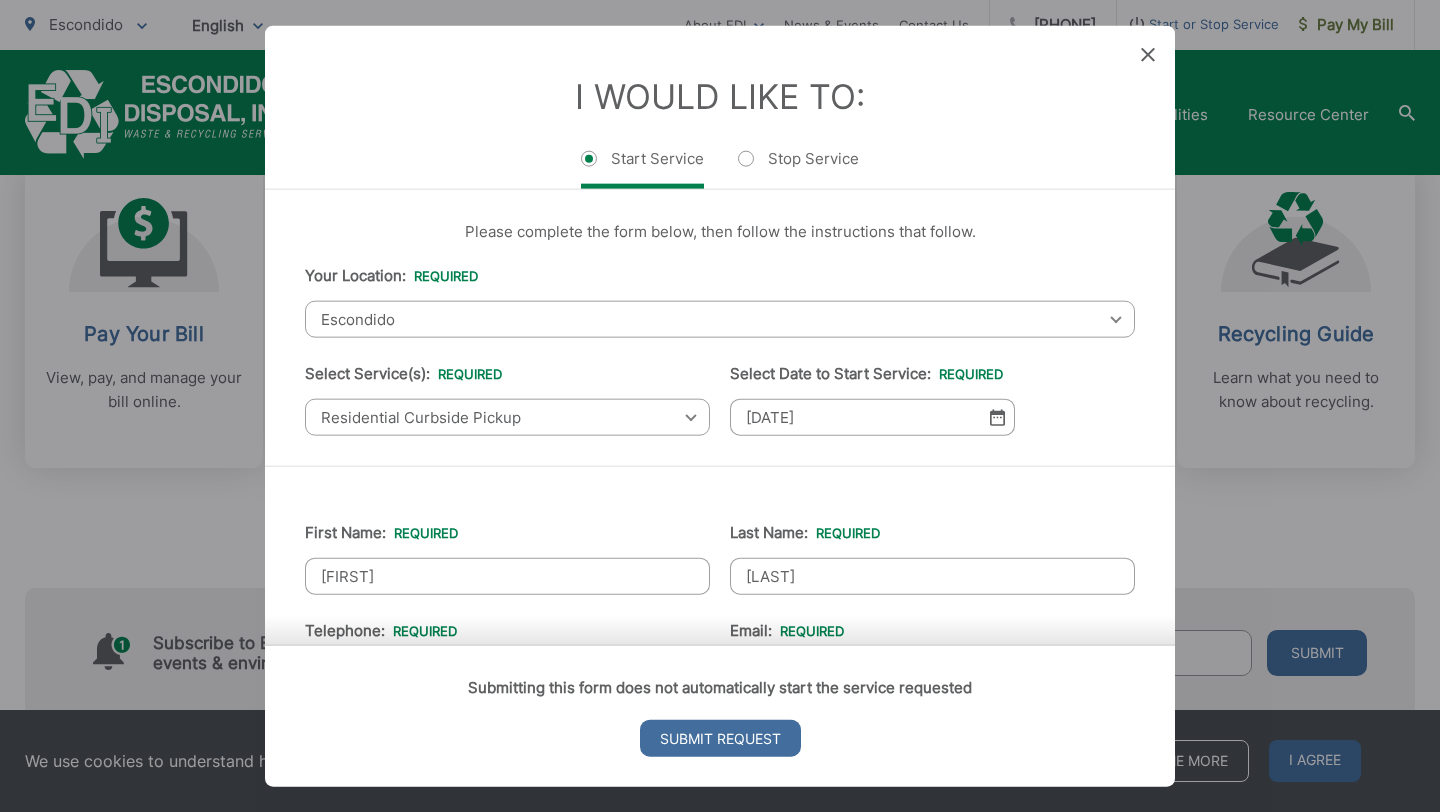 type on "6196472030" 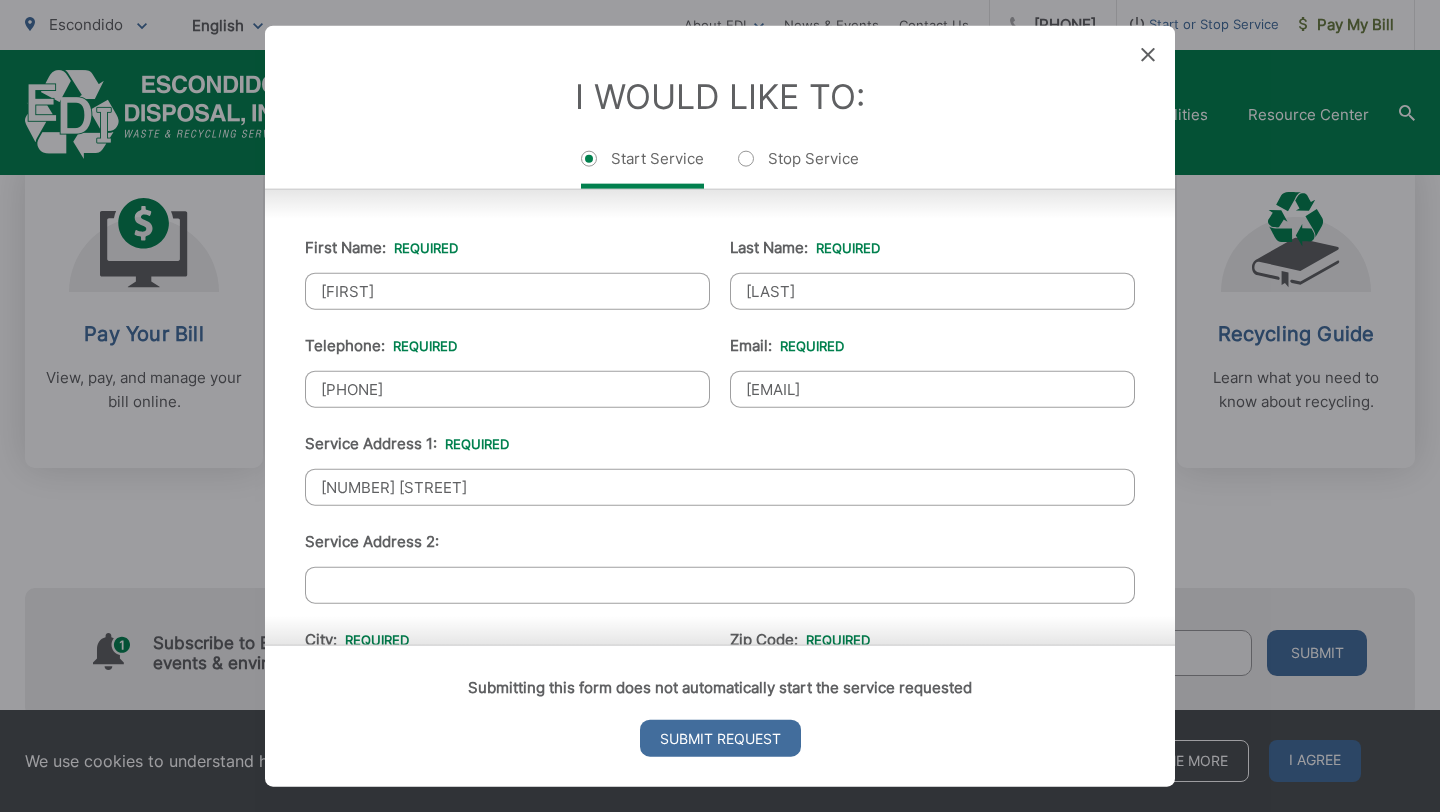 scroll, scrollTop: 287, scrollLeft: 0, axis: vertical 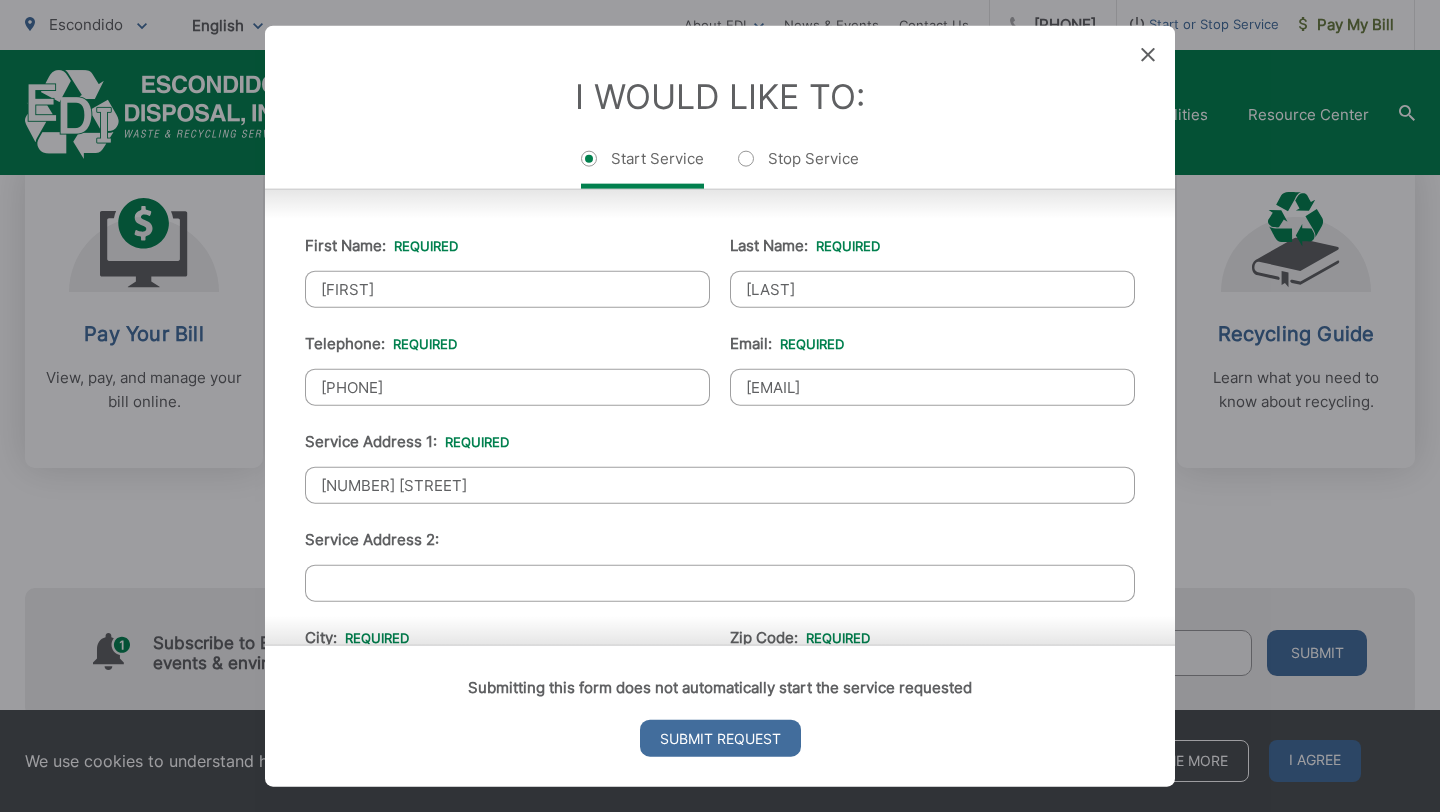 click on "acdennis1216@gmail.com" at bounding box center [932, 387] 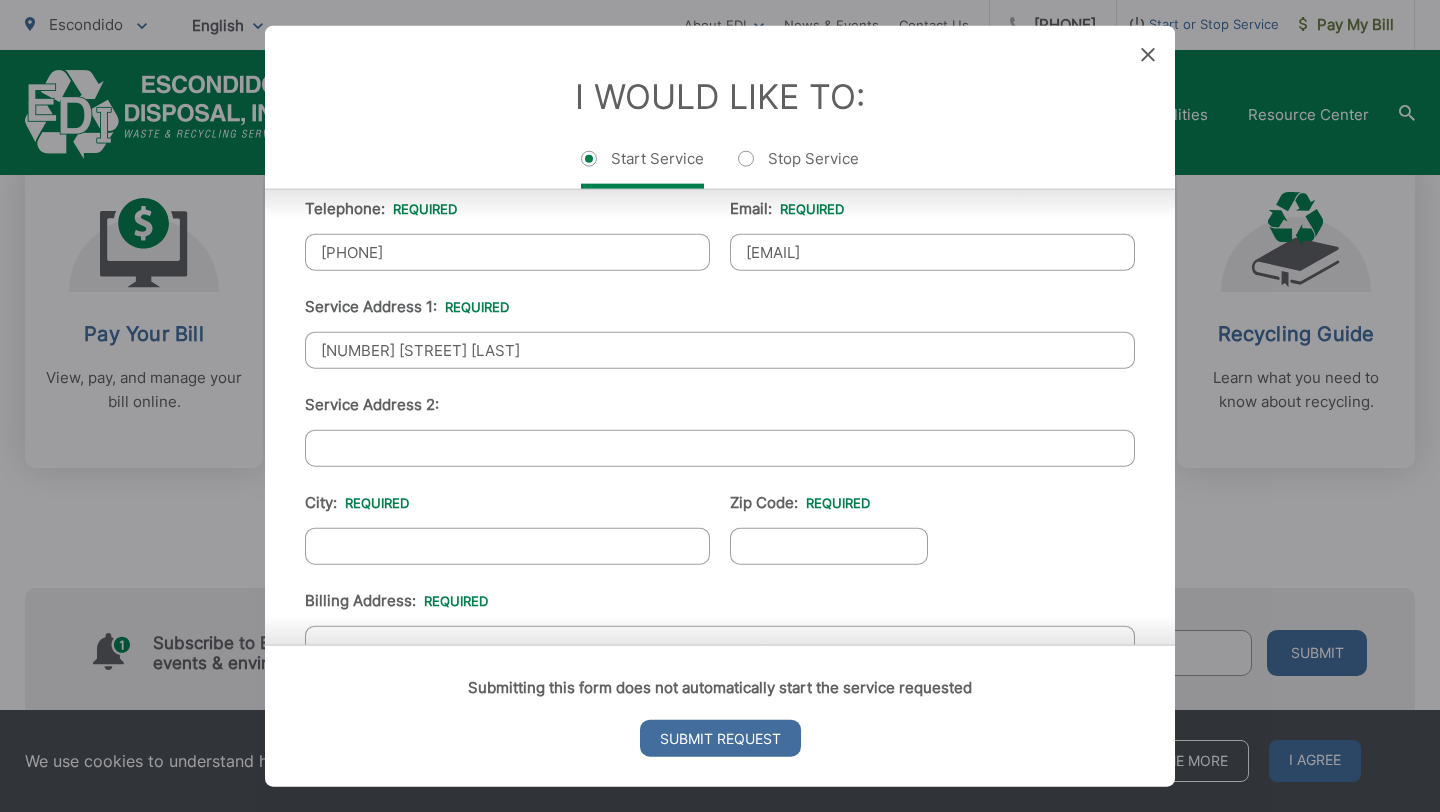 scroll, scrollTop: 425, scrollLeft: 0, axis: vertical 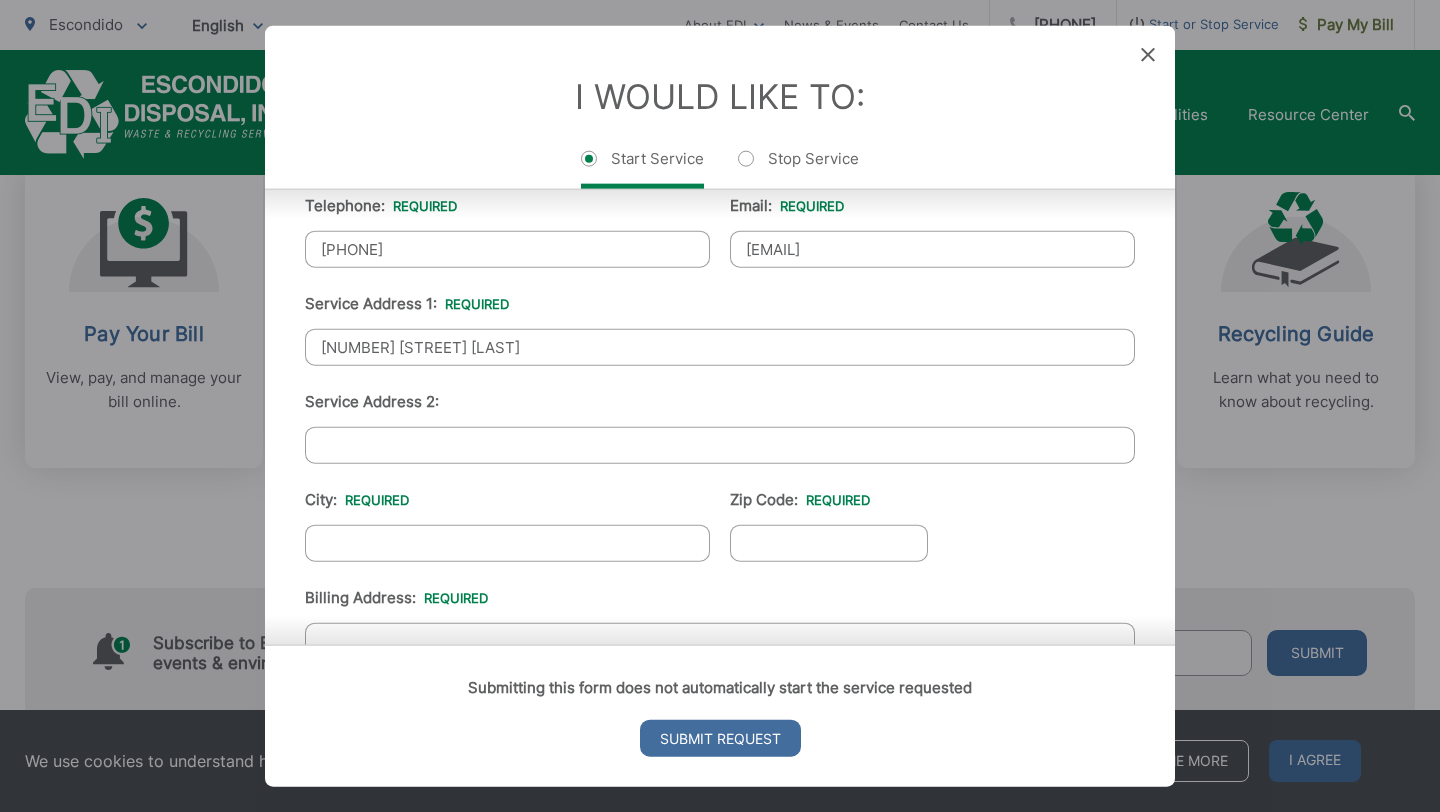 type on "2609 Auralie Dr." 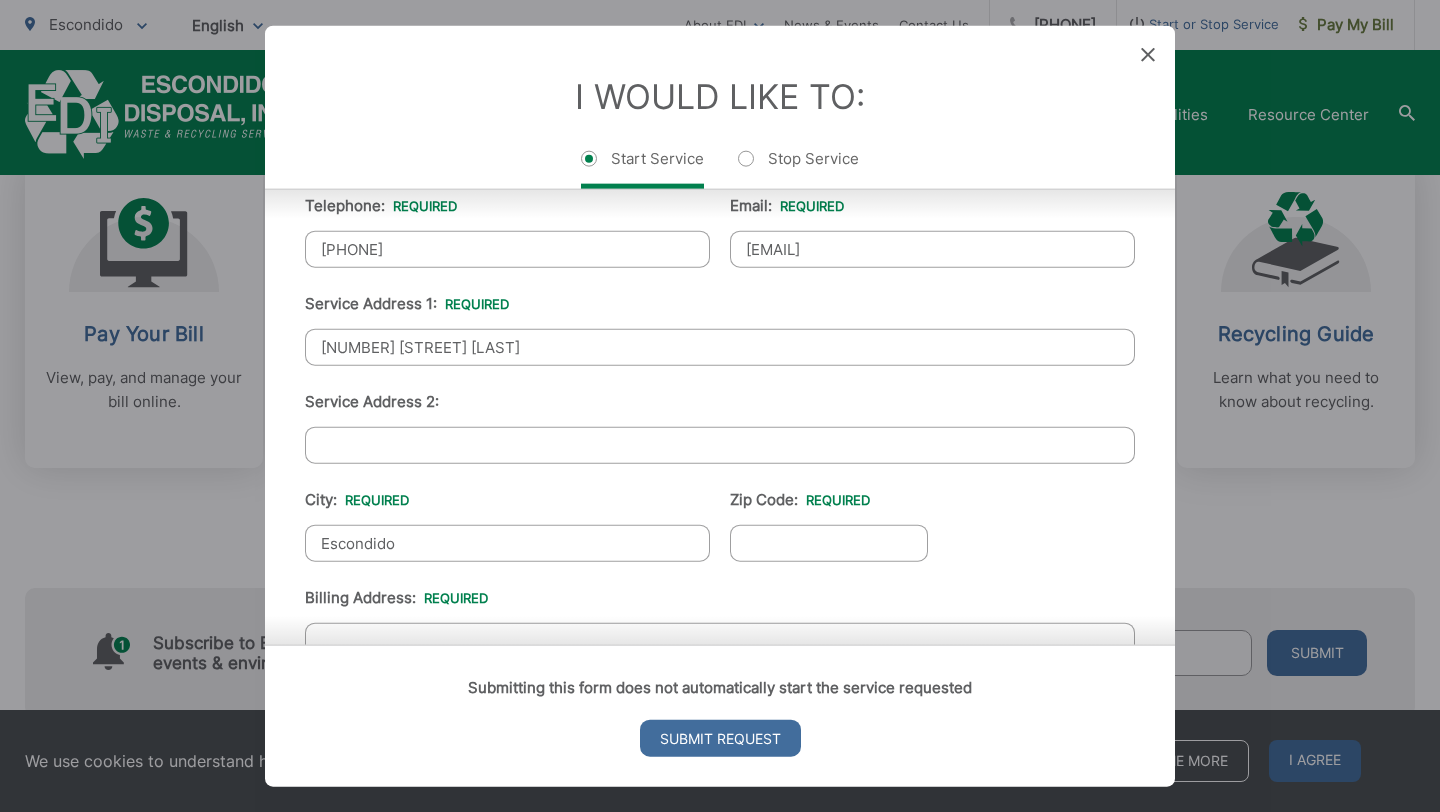 type on "92025" 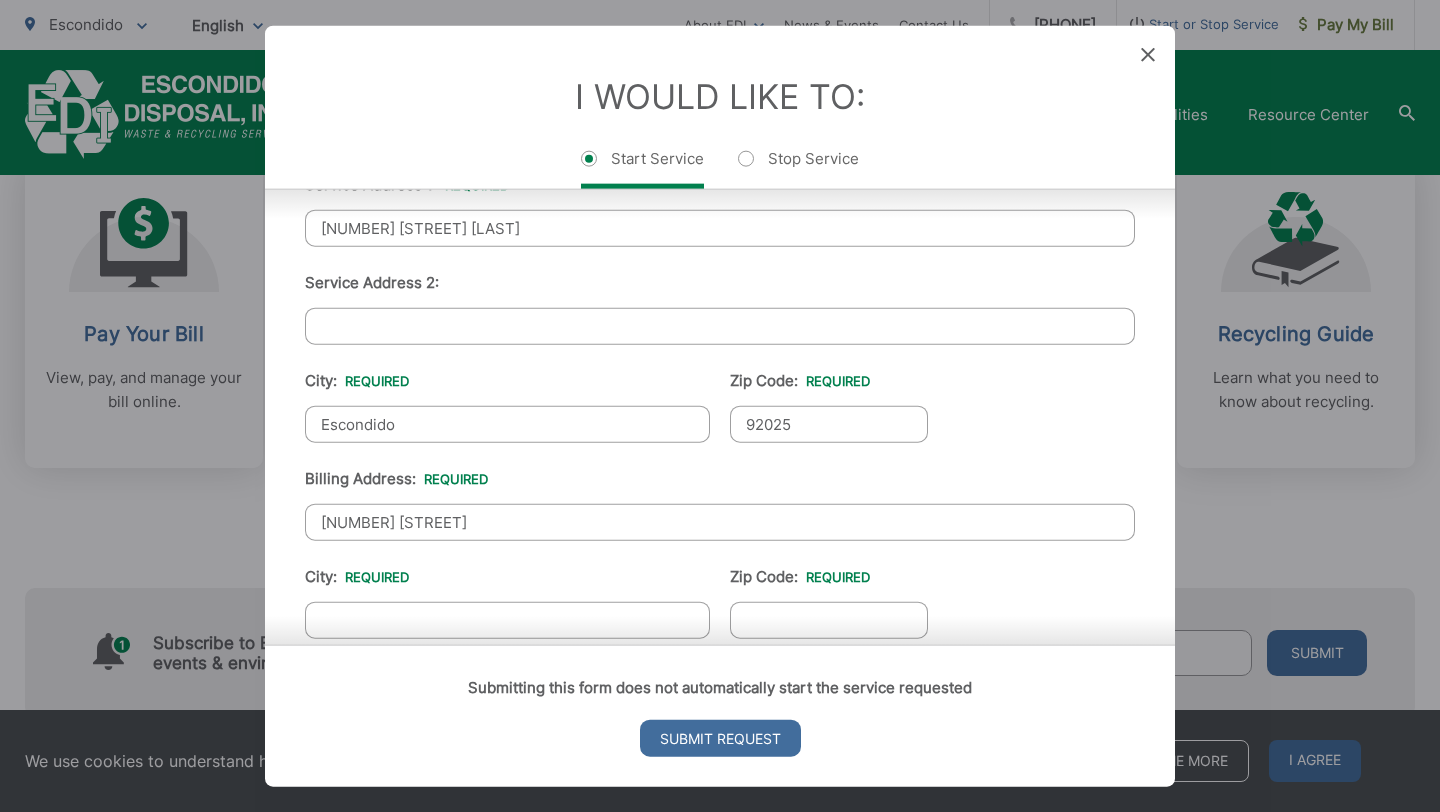 scroll, scrollTop: 547, scrollLeft: 0, axis: vertical 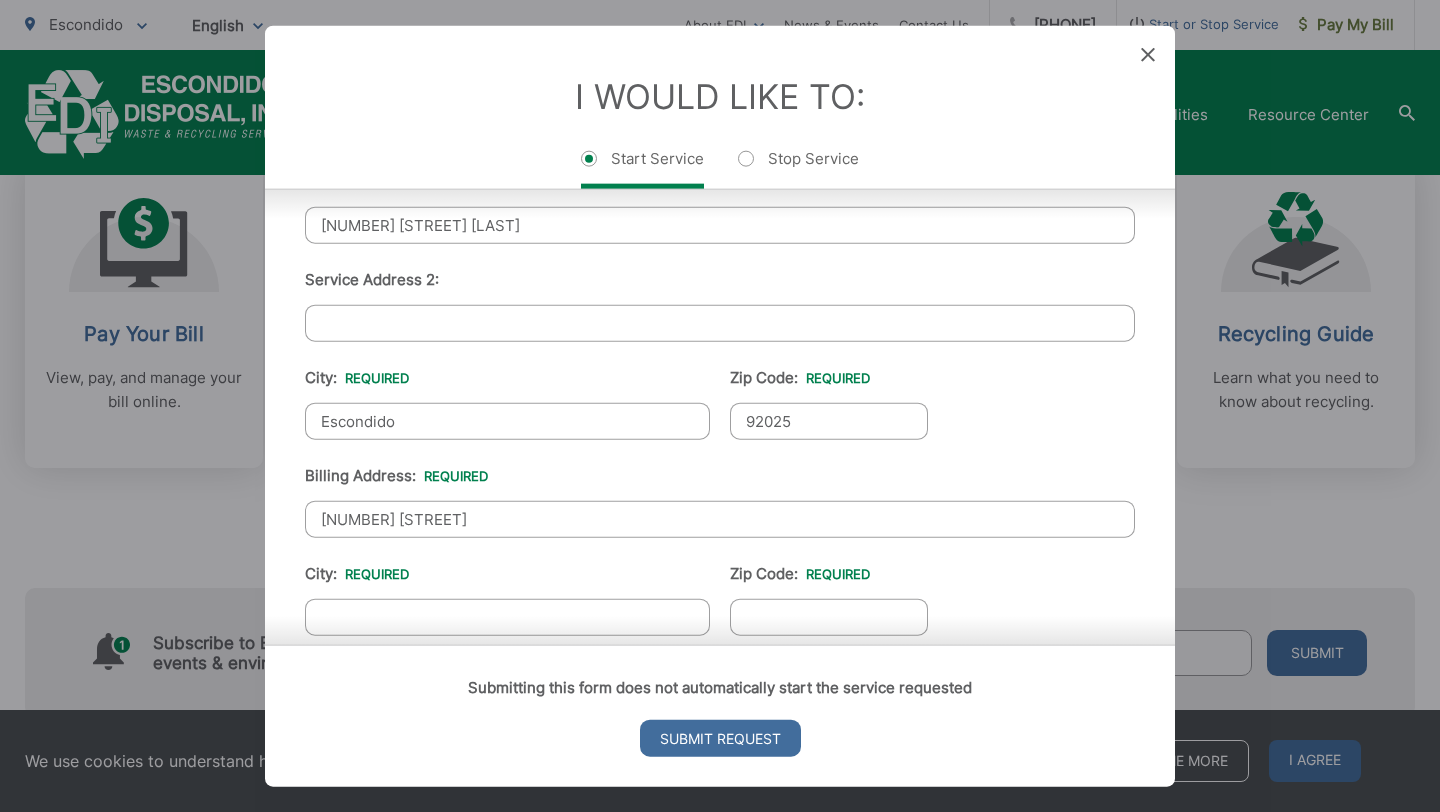 click on "2328 Columba Glen" at bounding box center (720, 519) 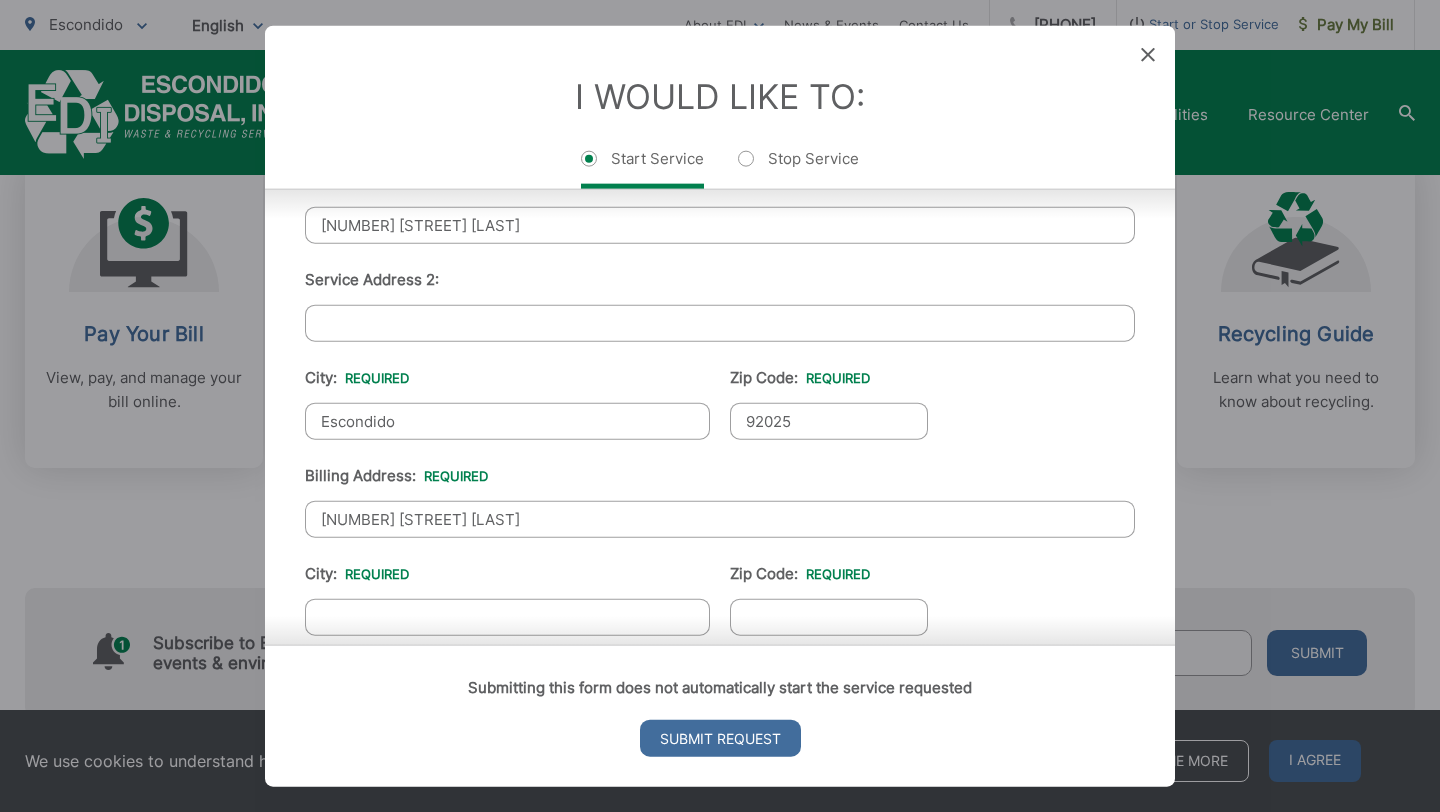 scroll, scrollTop: 643, scrollLeft: 0, axis: vertical 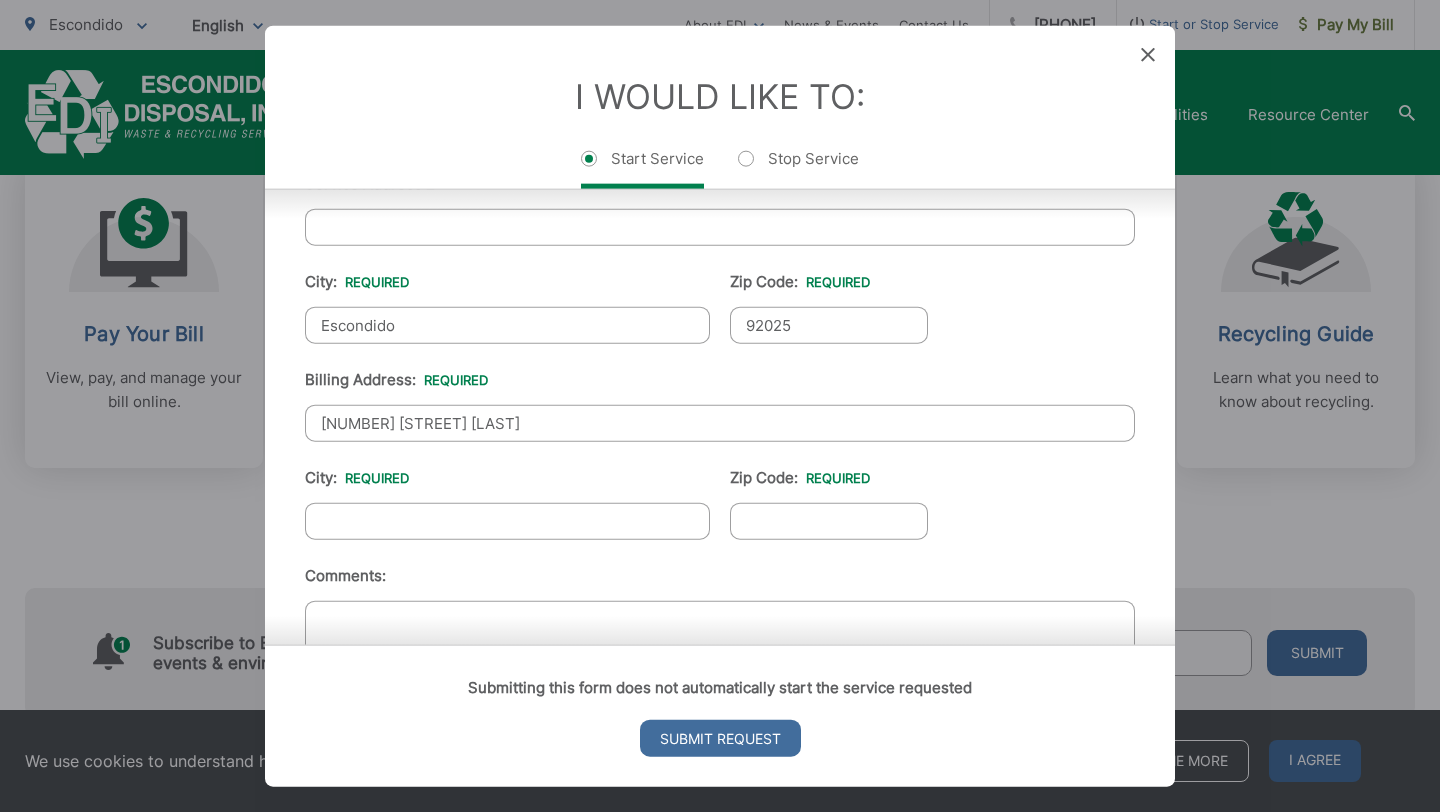 type on "2609 Auralie Dr." 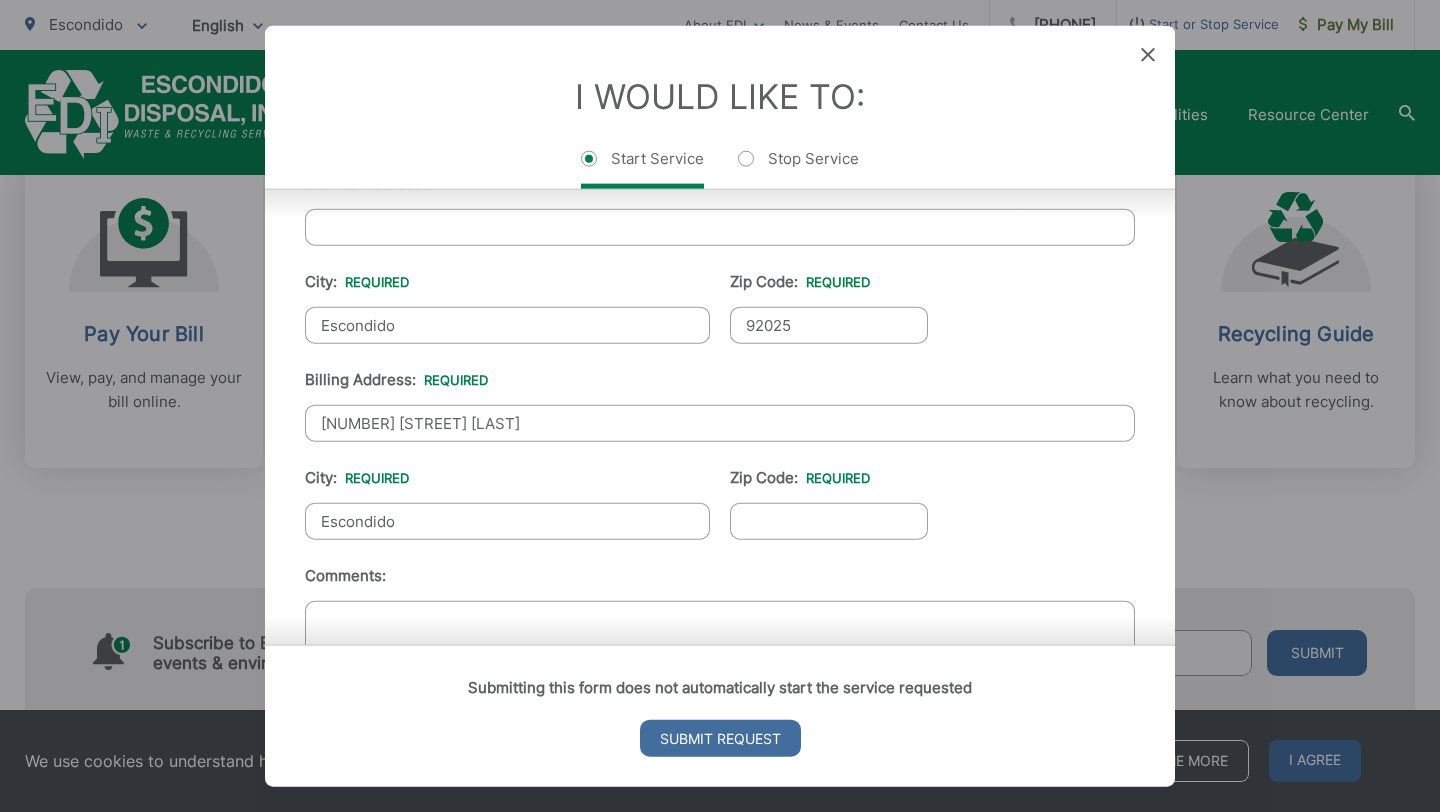 type on "92025" 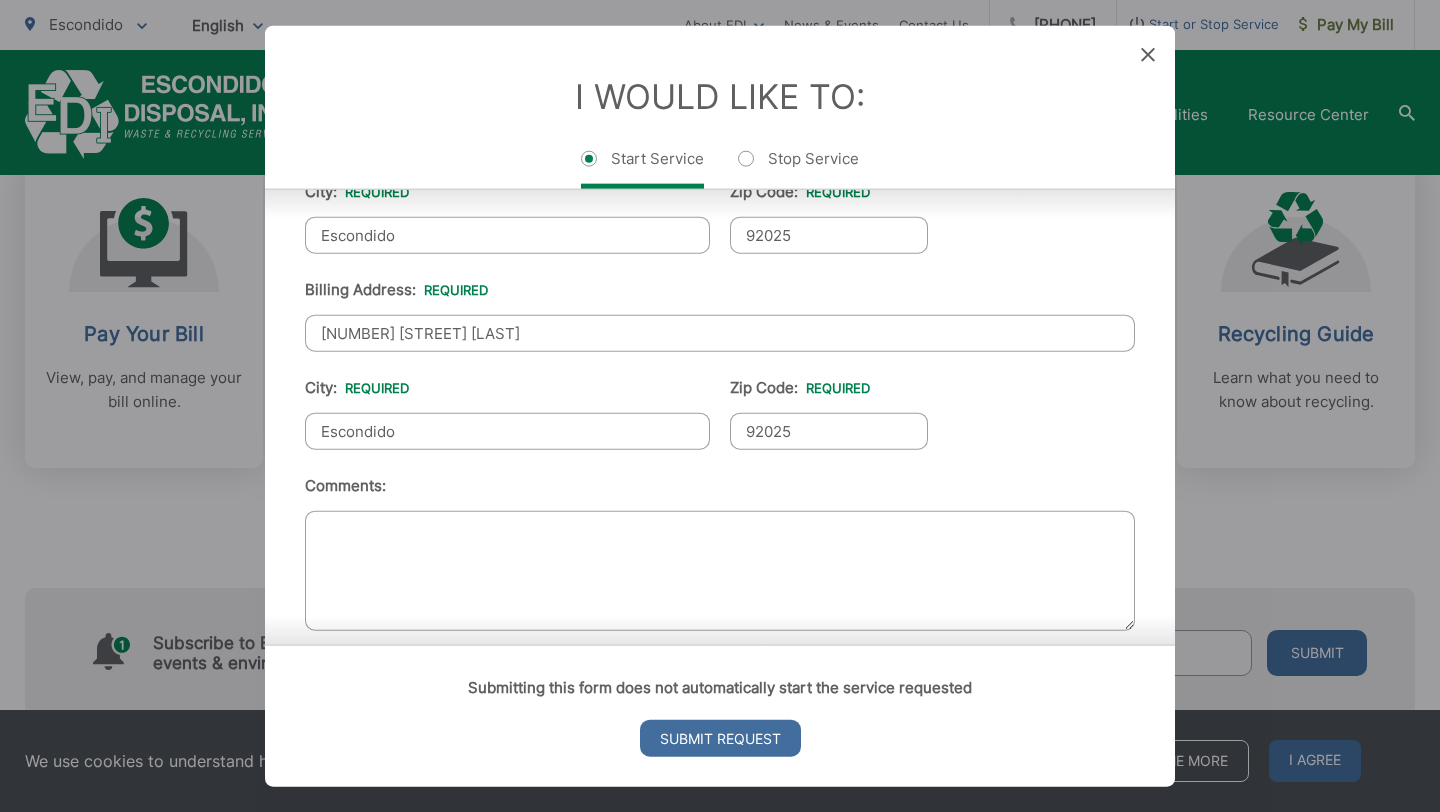 scroll, scrollTop: 755, scrollLeft: 0, axis: vertical 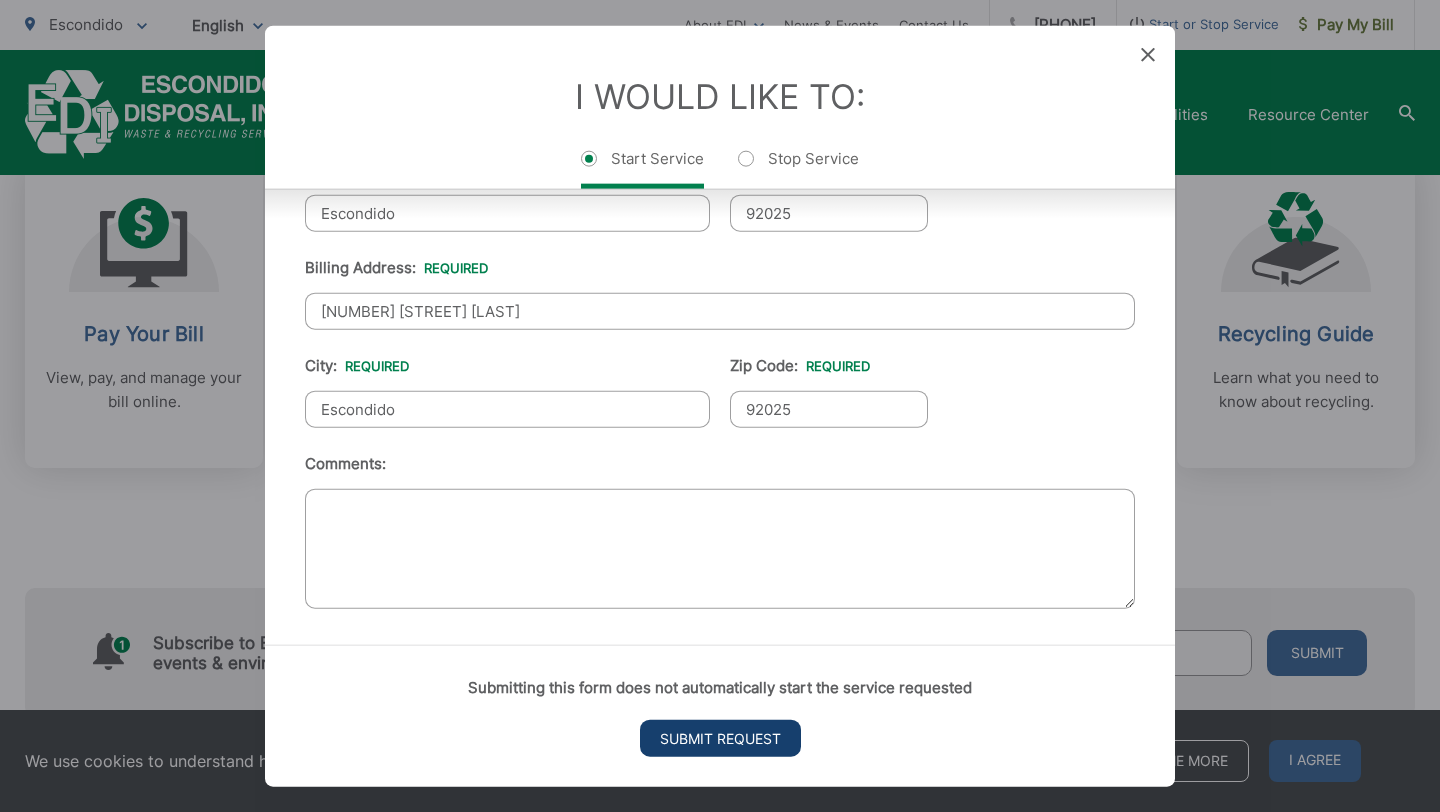 click on "Submit Request" at bounding box center (720, 737) 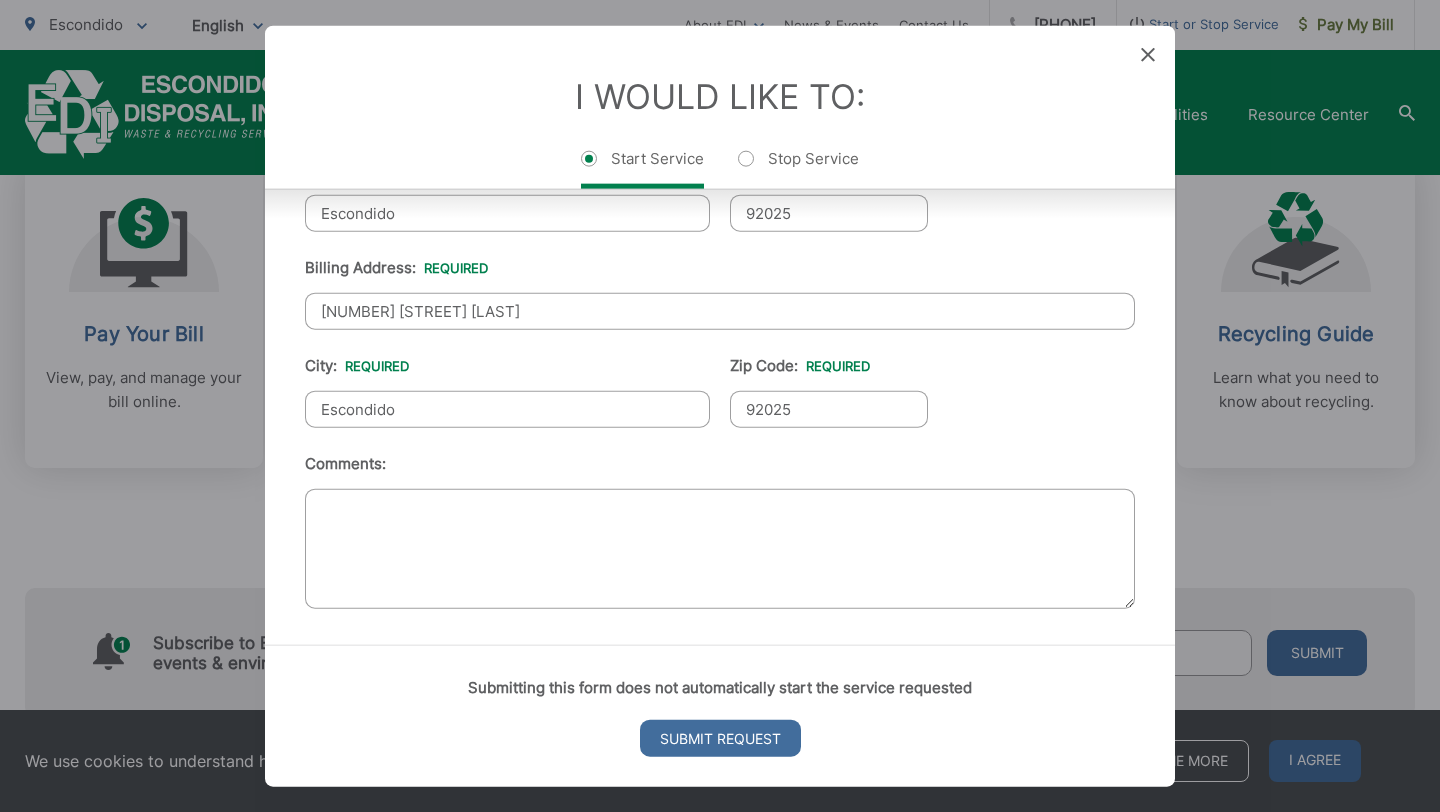 scroll, scrollTop: 1029, scrollLeft: 0, axis: vertical 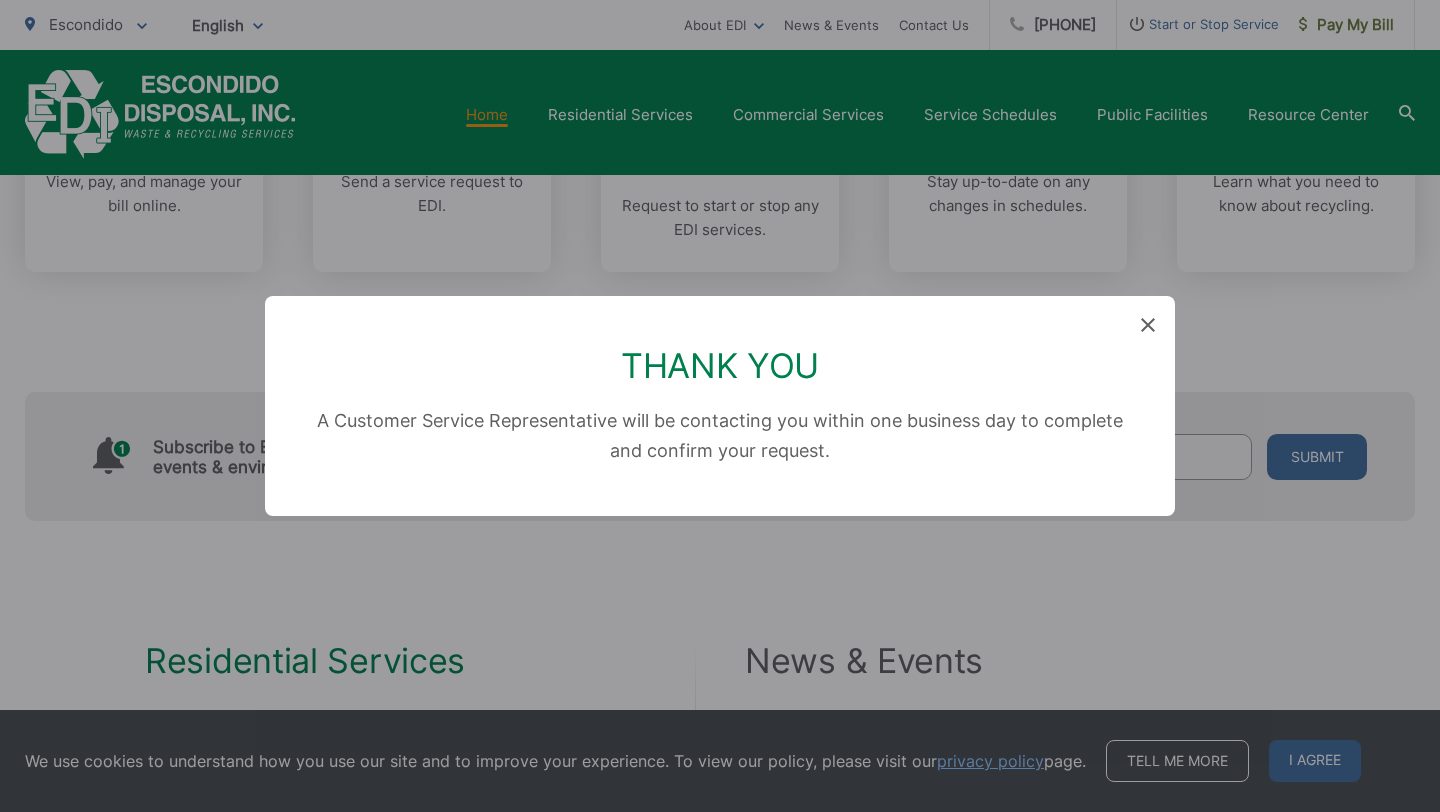 click on "Thank You
A Customer Service Representative will be contacting you within one business day to complete and confirm your request." at bounding box center [720, 406] 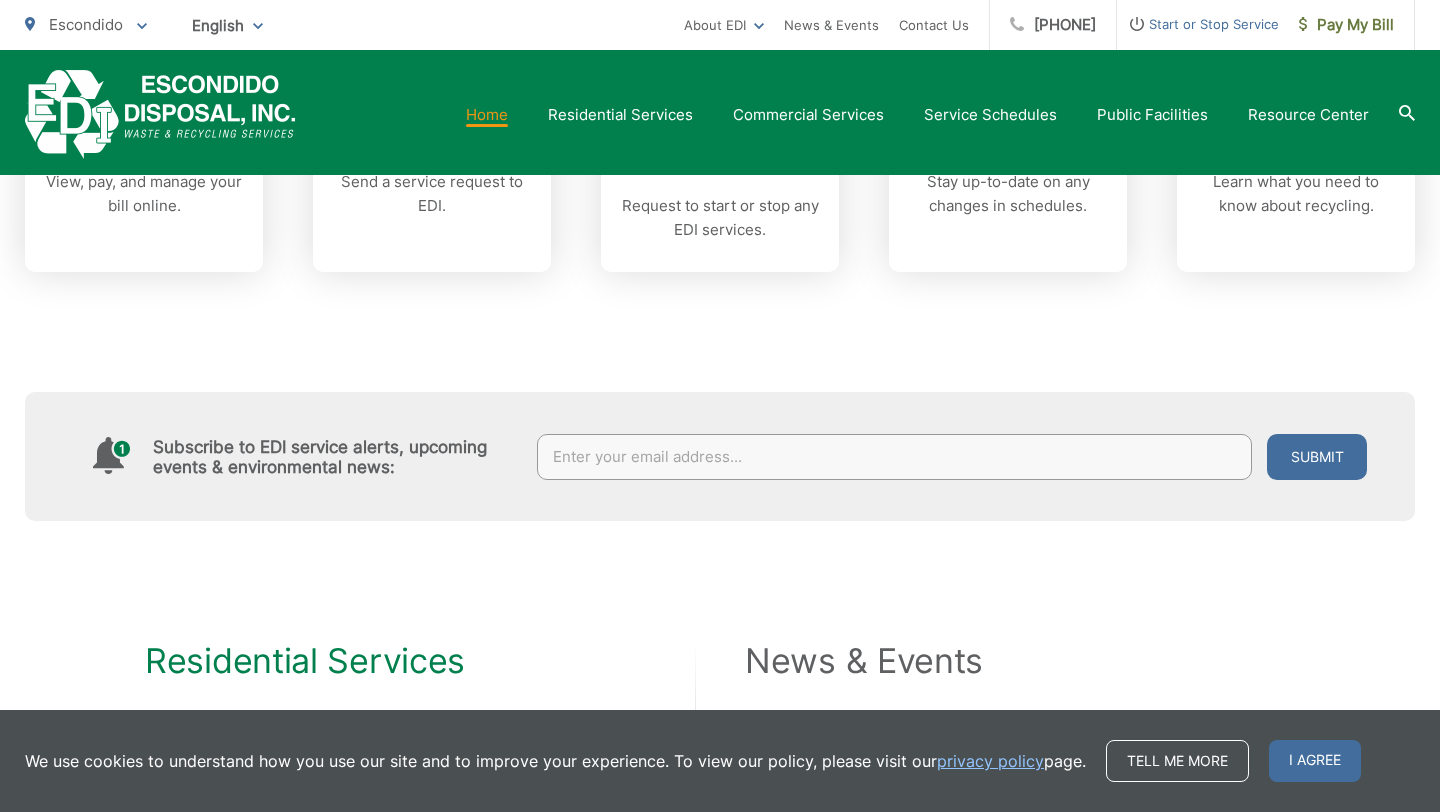 scroll, scrollTop: 833, scrollLeft: 0, axis: vertical 